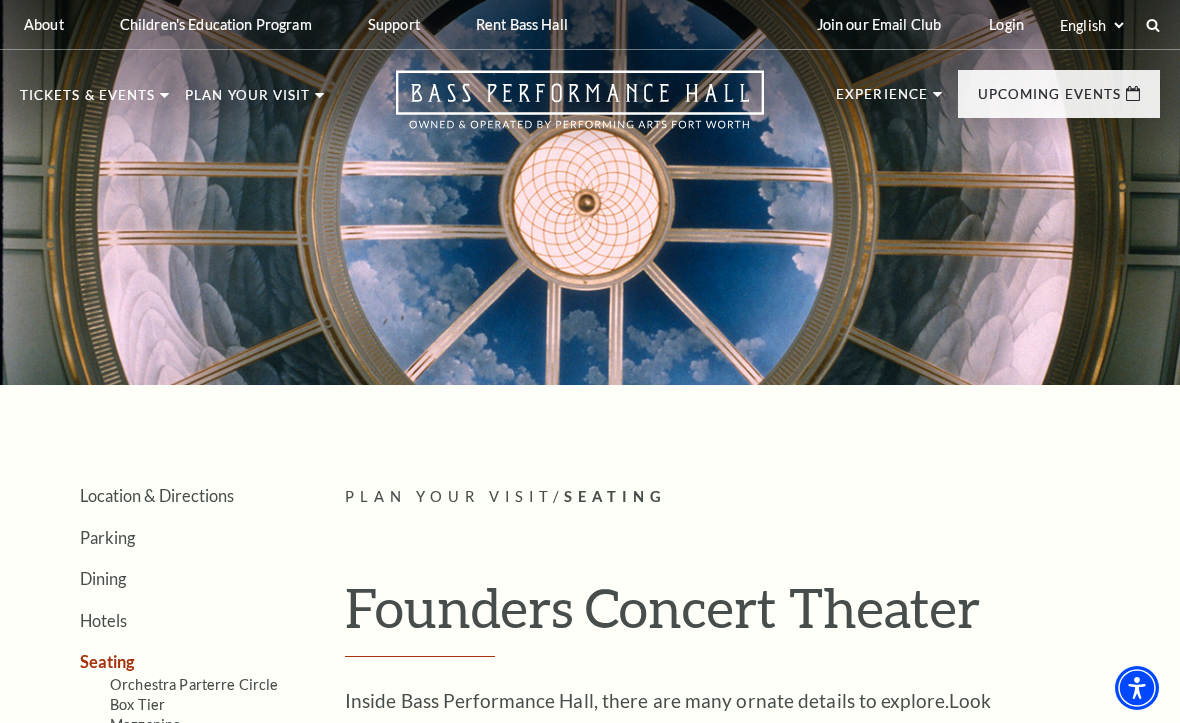 scroll, scrollTop: 0, scrollLeft: 0, axis: both 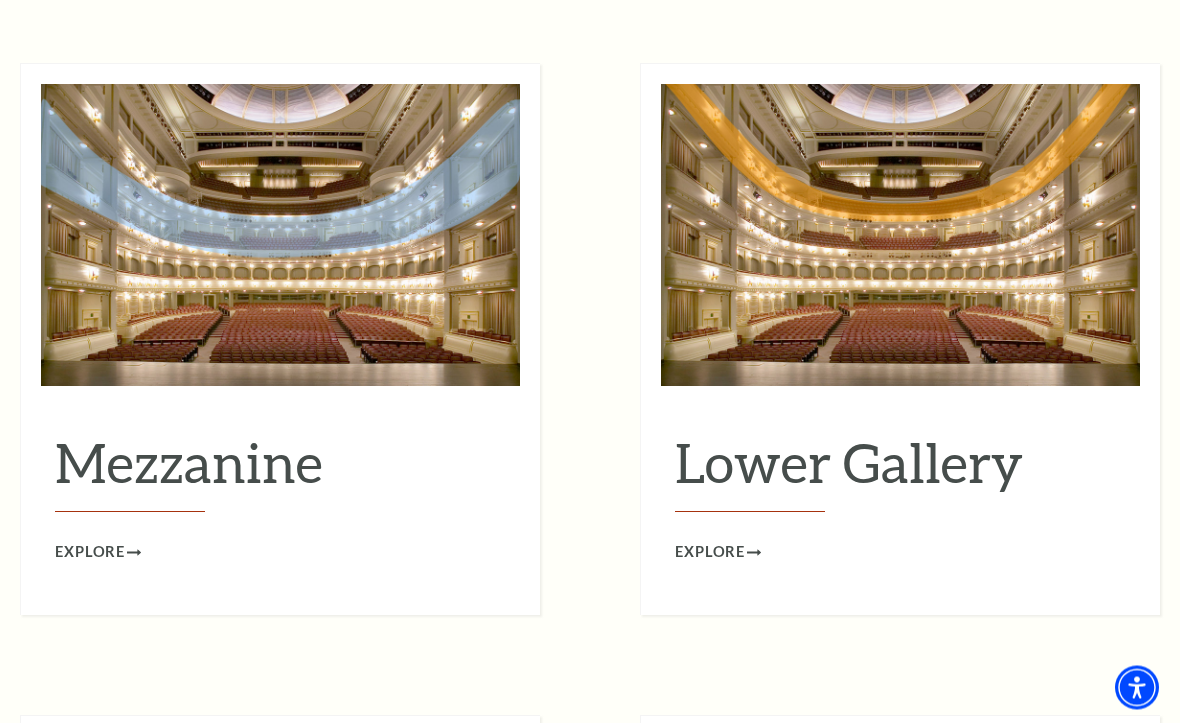 click at bounding box center (287, -485) 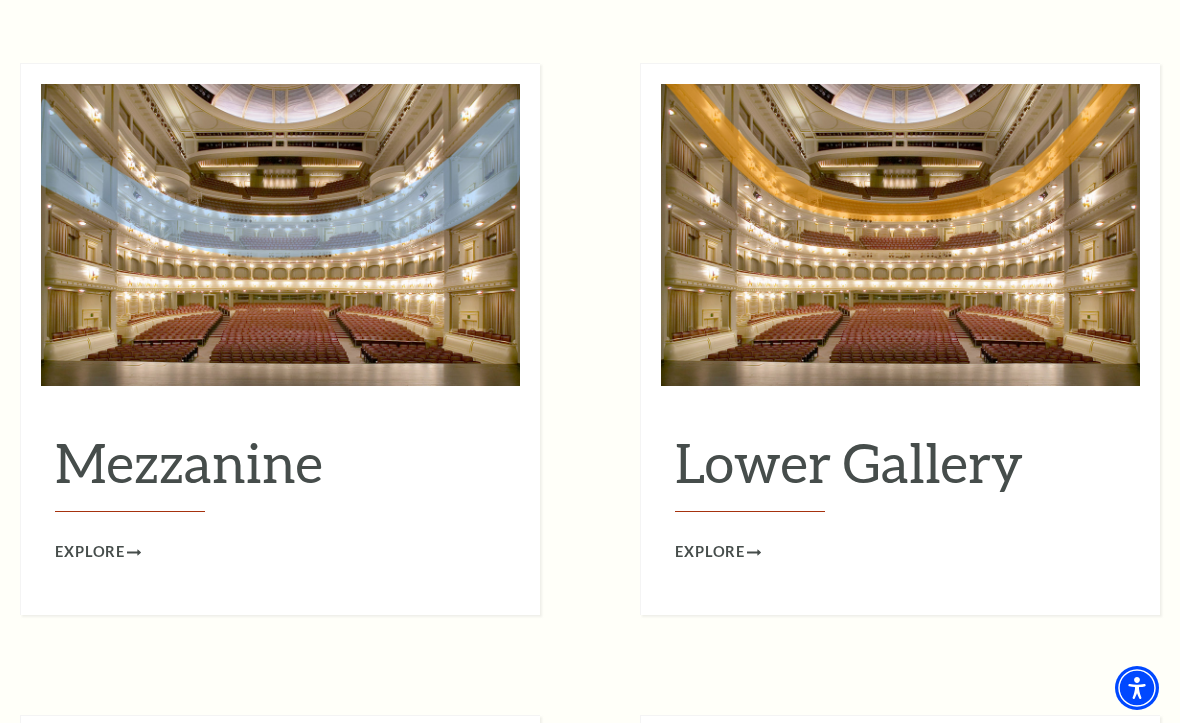 click on "Explore" at bounding box center [90, 552] 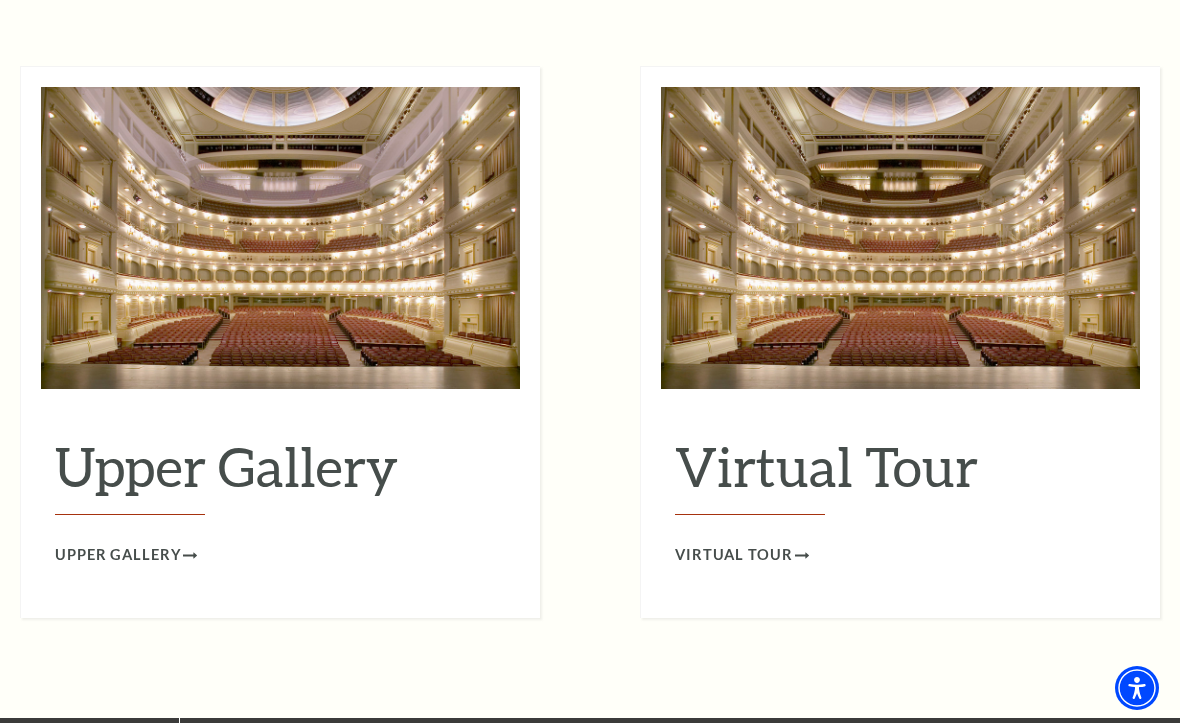 scroll, scrollTop: 3102, scrollLeft: 0, axis: vertical 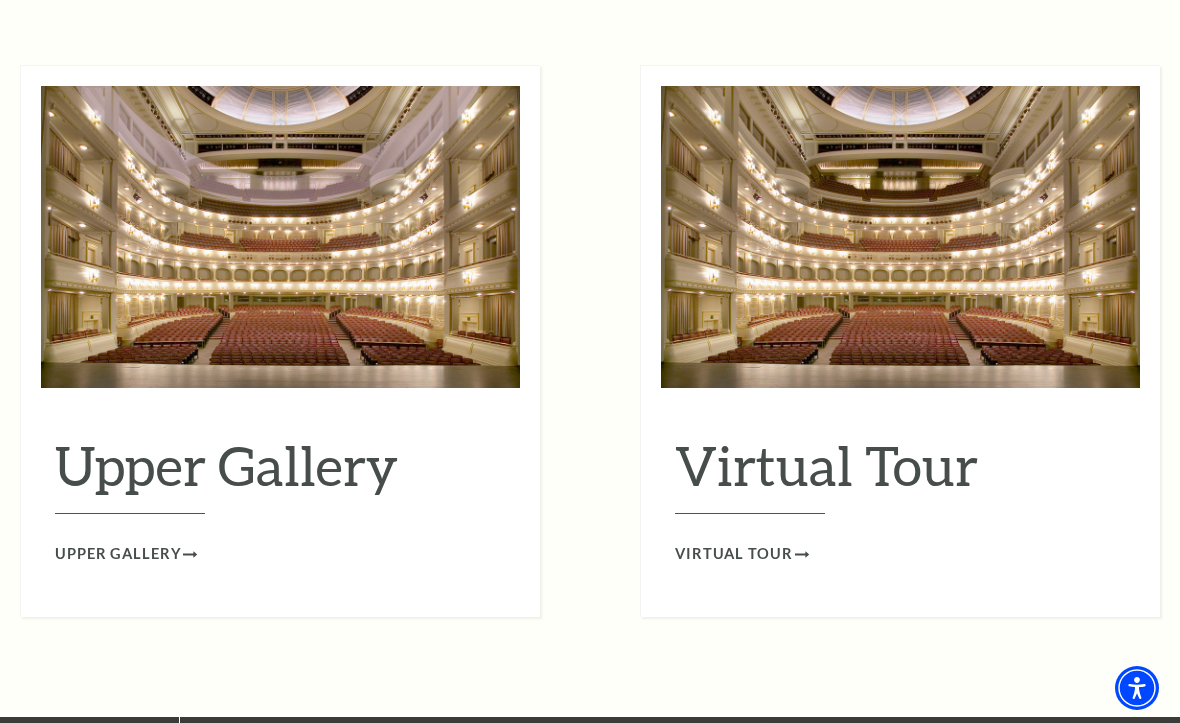 click on "Upper Gallery" at bounding box center [287, -863] 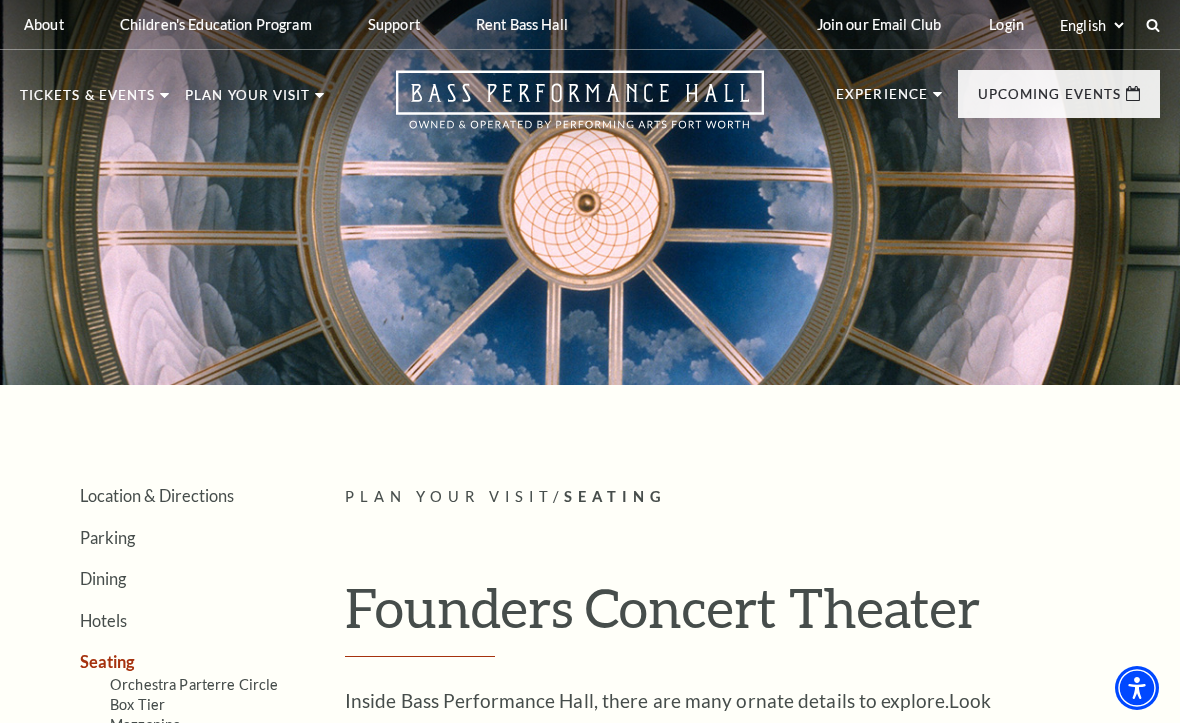 scroll, scrollTop: 3156, scrollLeft: 0, axis: vertical 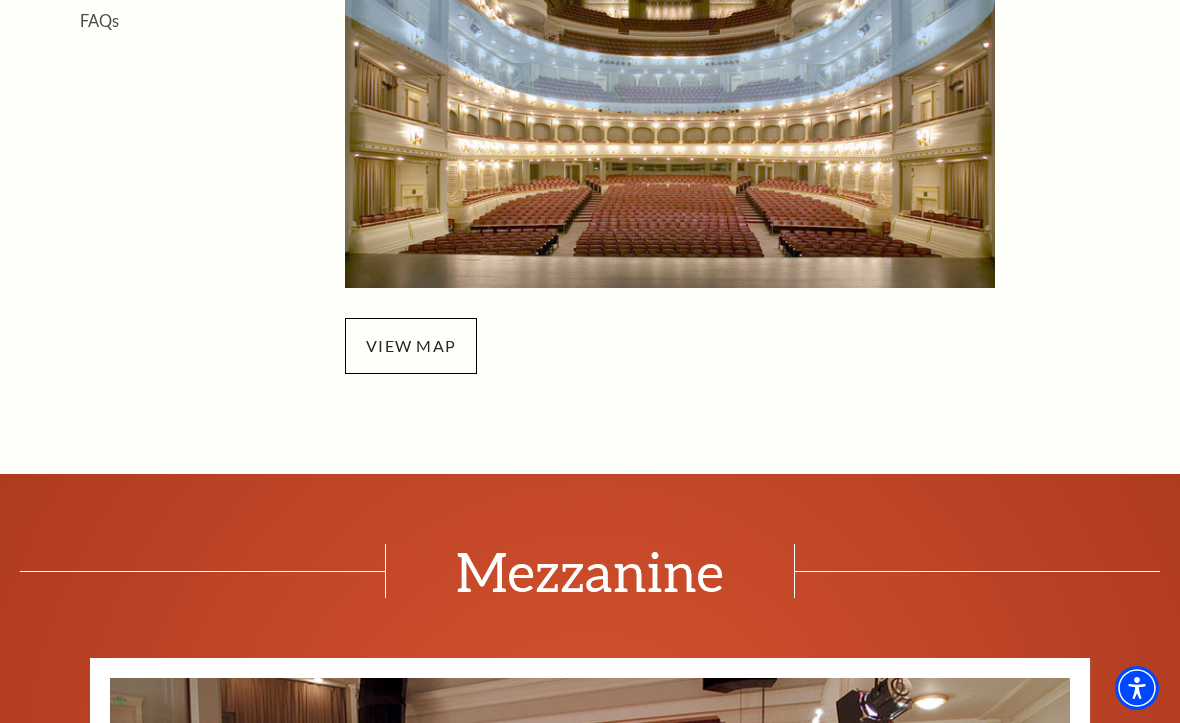 click on "view map" at bounding box center (411, 346) 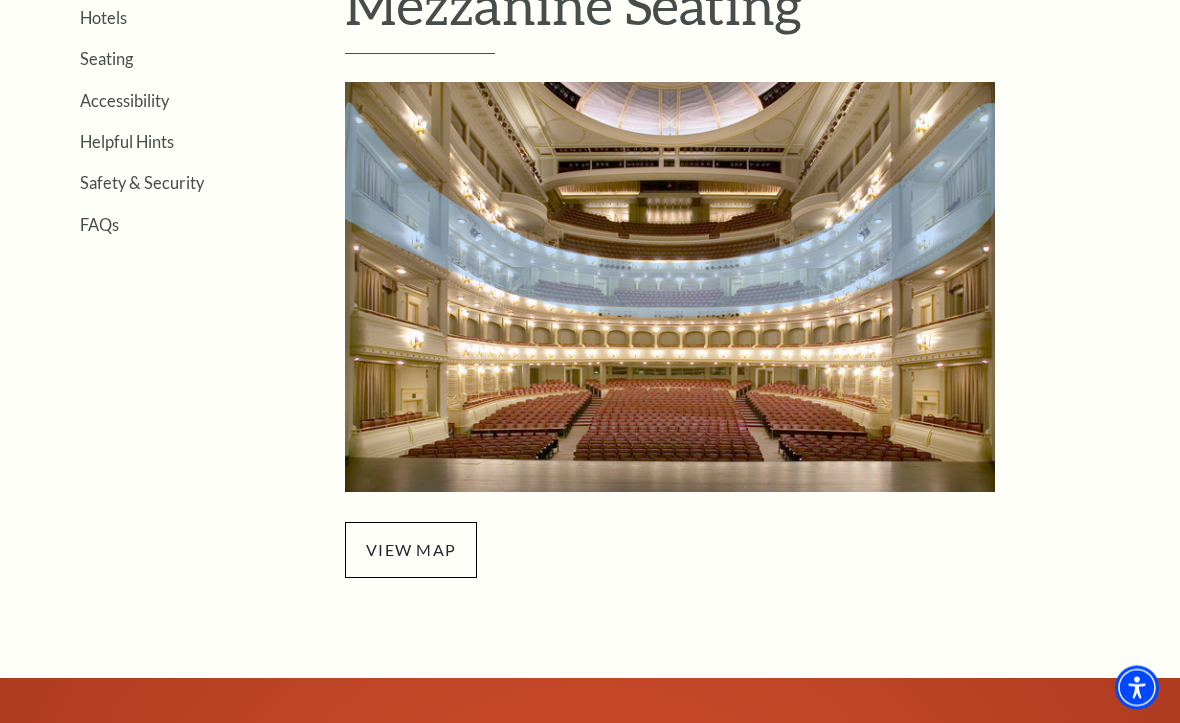 scroll, scrollTop: 577, scrollLeft: 0, axis: vertical 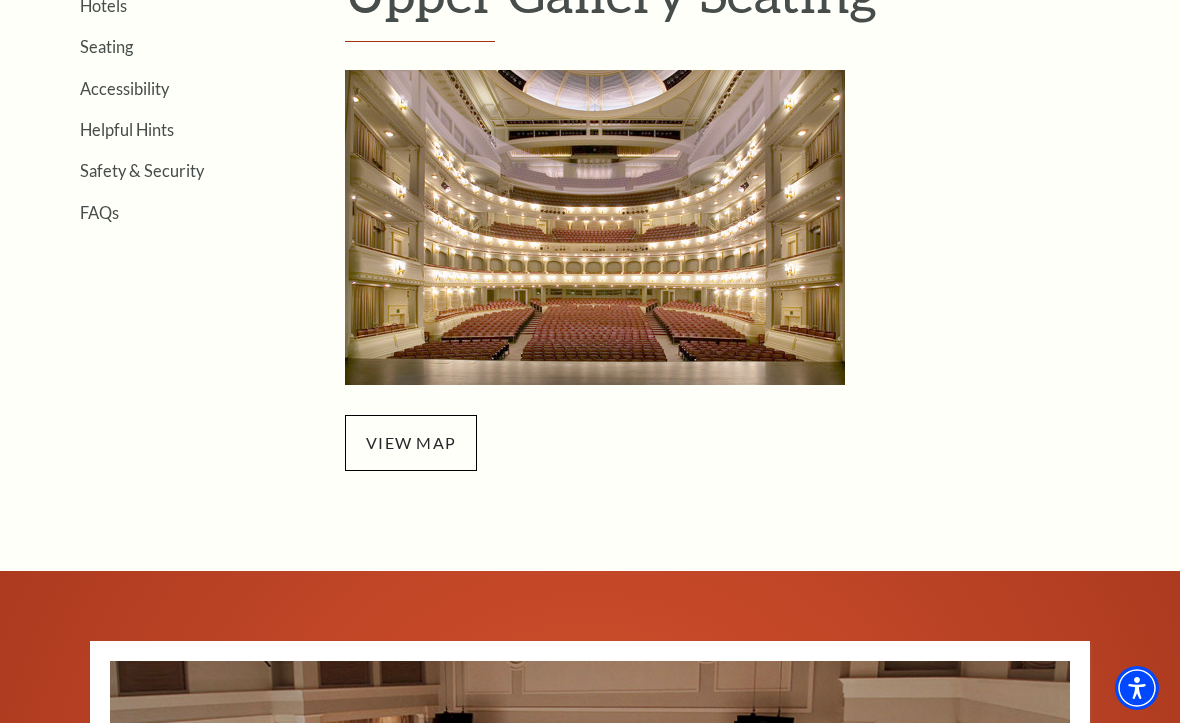 click on "view map" at bounding box center (411, 443) 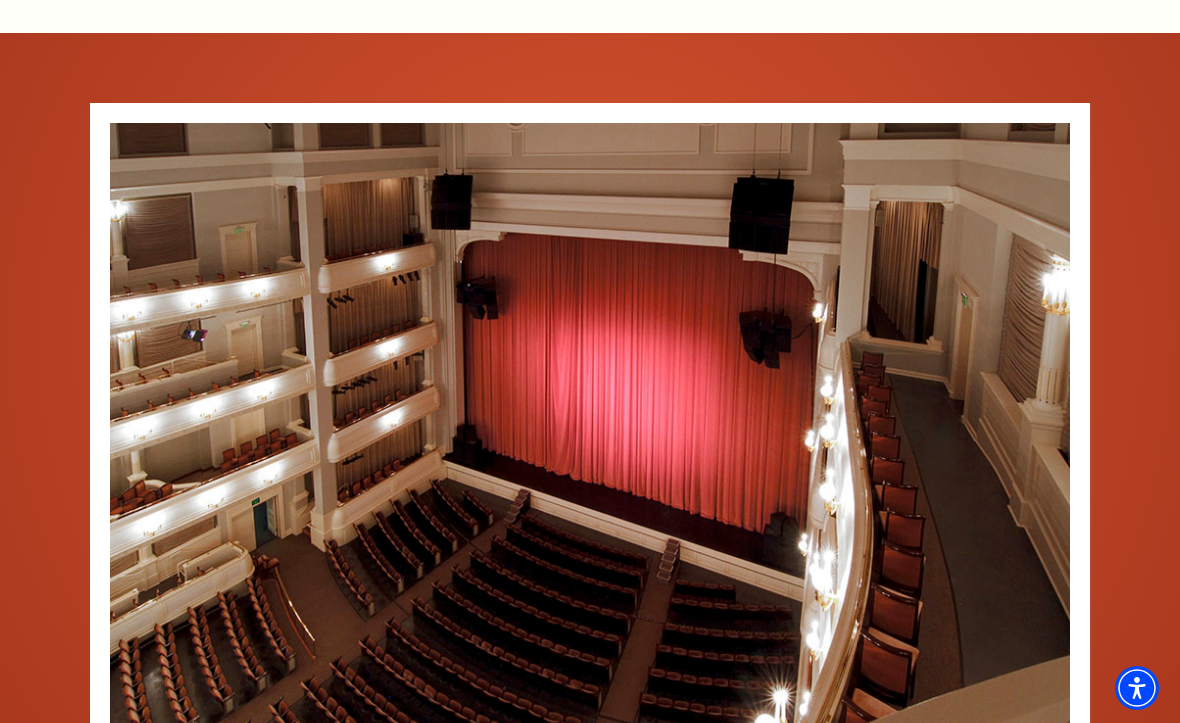 scroll, scrollTop: 1139, scrollLeft: 0, axis: vertical 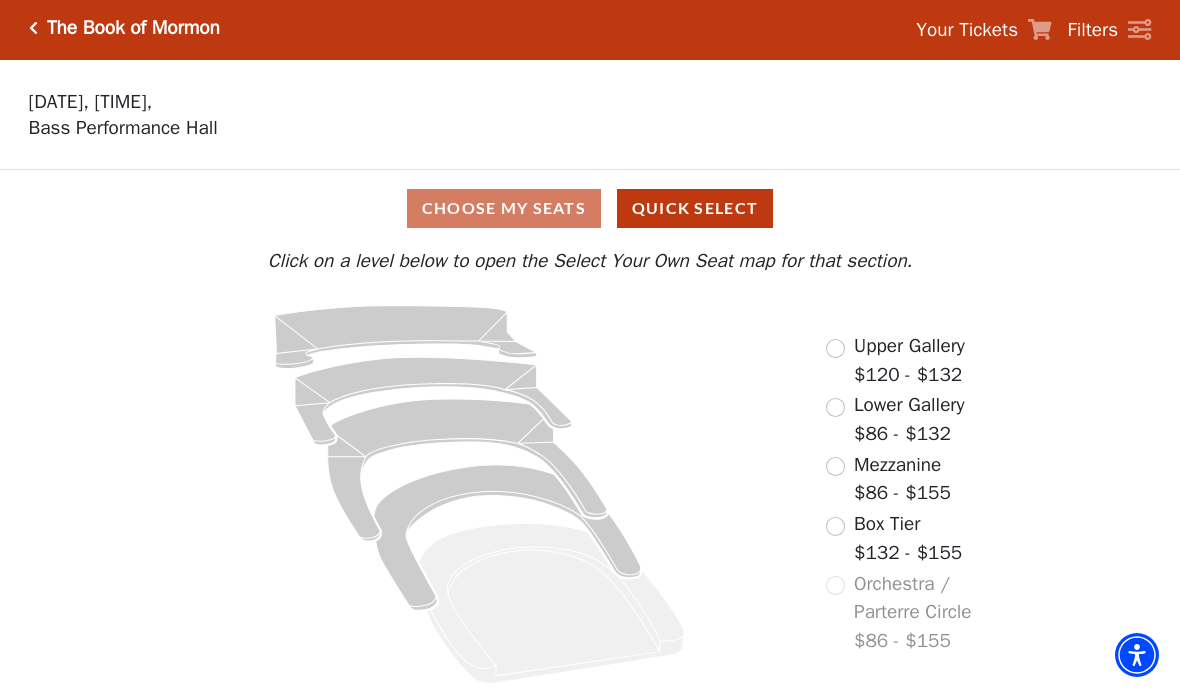 click on "Choose My Seats
Quick Select" at bounding box center [590, 208] 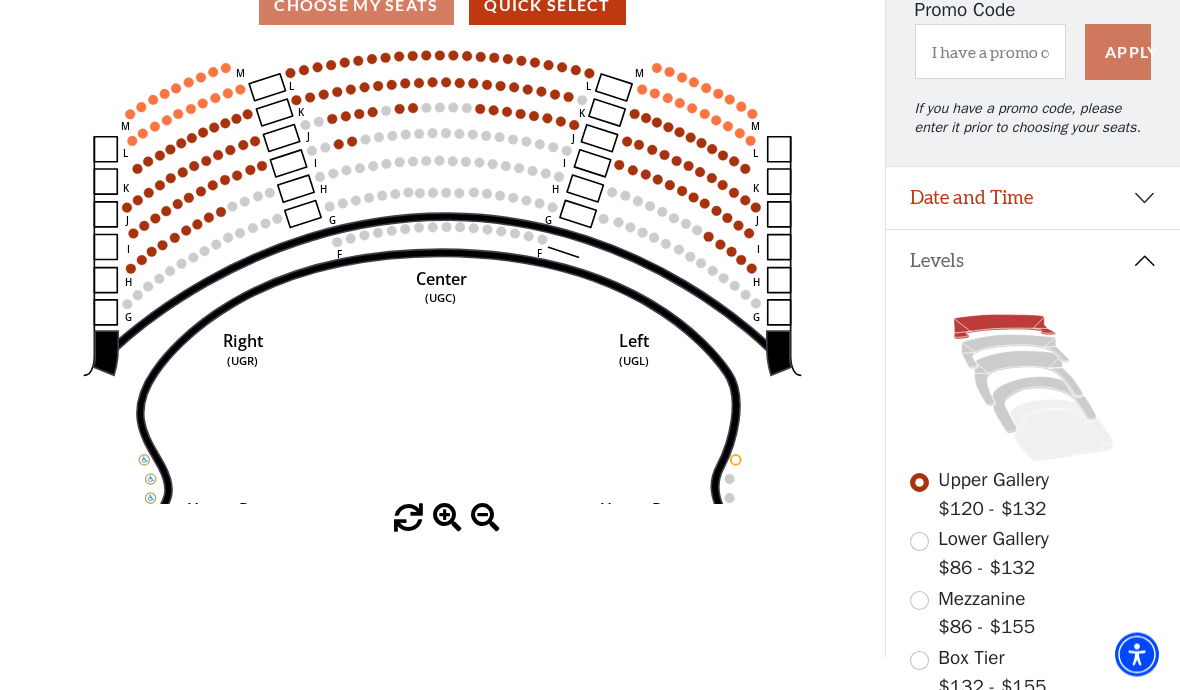 scroll, scrollTop: 207, scrollLeft: 0, axis: vertical 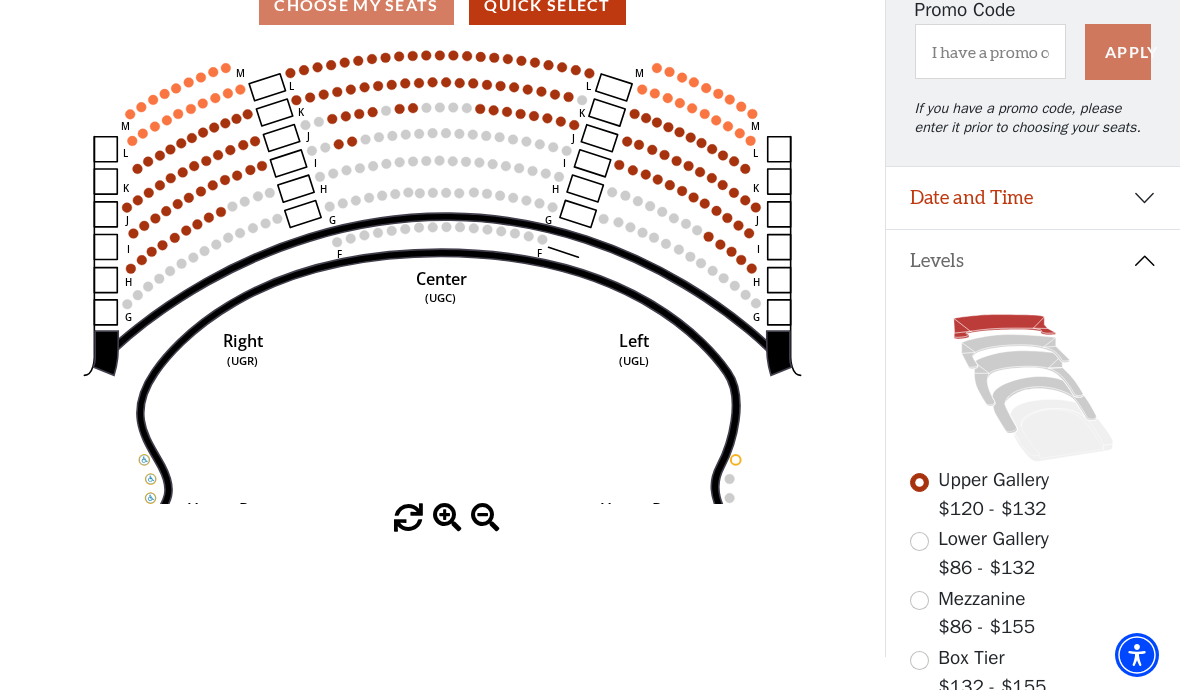 click at bounding box center [919, 600] 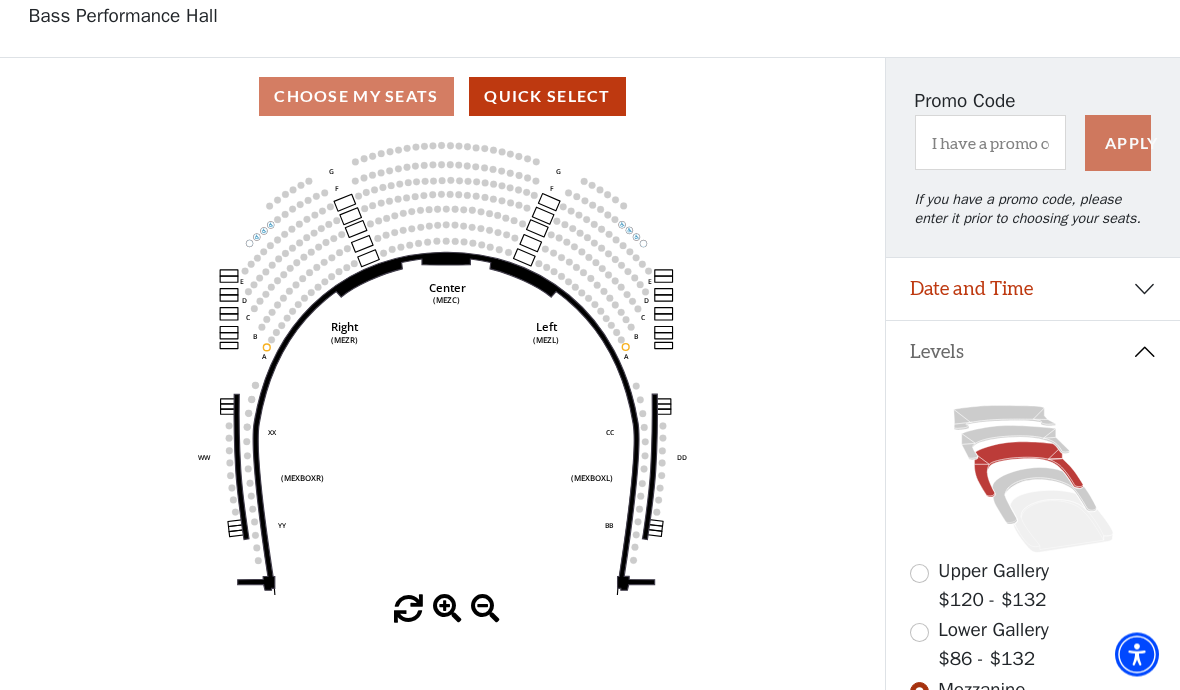 scroll, scrollTop: 125, scrollLeft: 0, axis: vertical 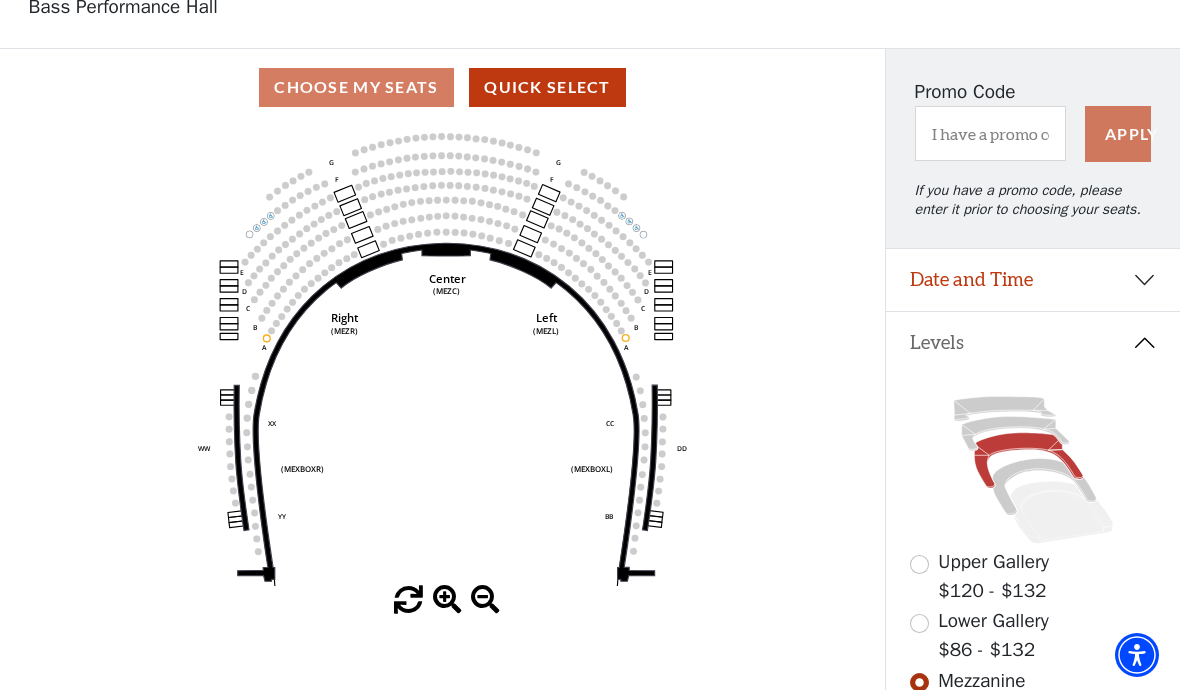 click at bounding box center (919, 564) 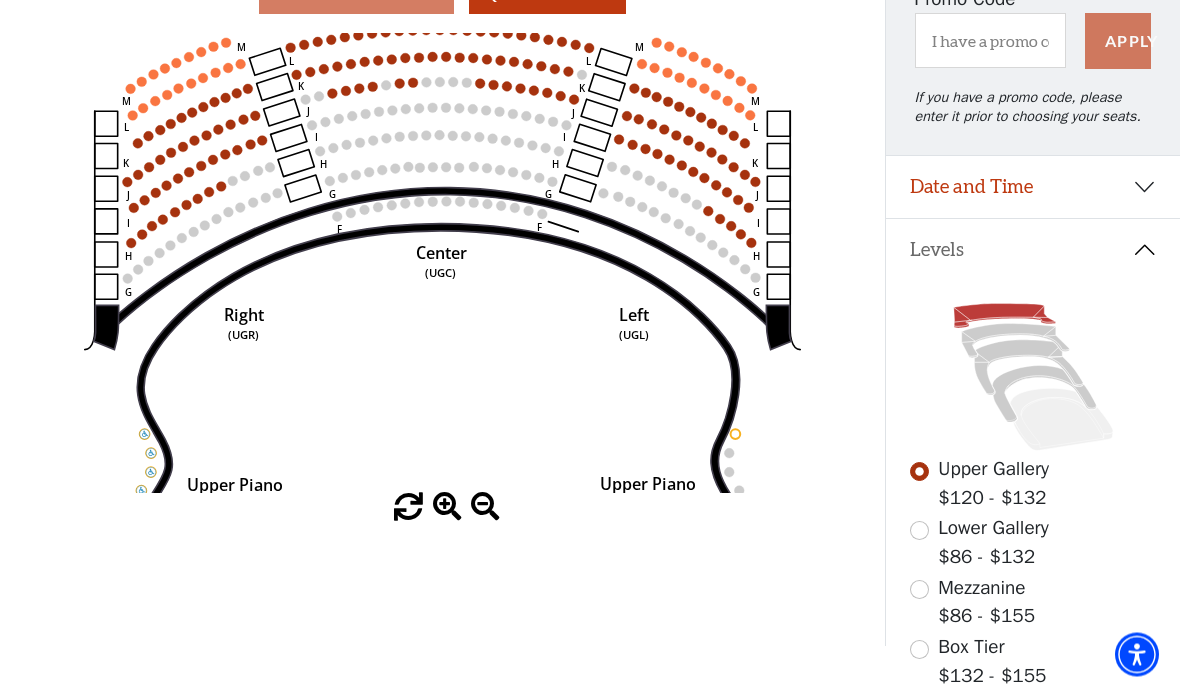 scroll, scrollTop: 218, scrollLeft: 0, axis: vertical 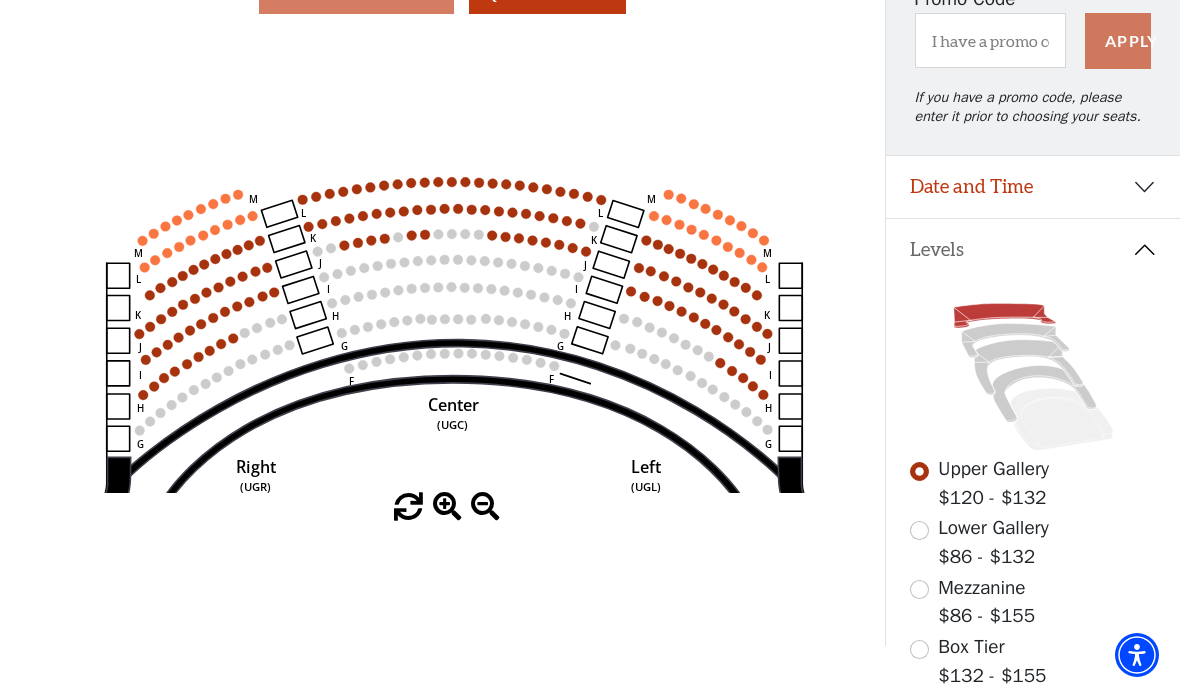 click on "Center   (UGC)   Right   (UGR)   Left   (UGL)   Upper Piano   Box ZZ   (UPBR)   Upper Piano   Box AA   (UPBL)   M   L   K   J   I   H   G   M   L   K   J   I   H   G   M   L   K   J   I   H   G   F   M   L   K   J   I   H   G   F" 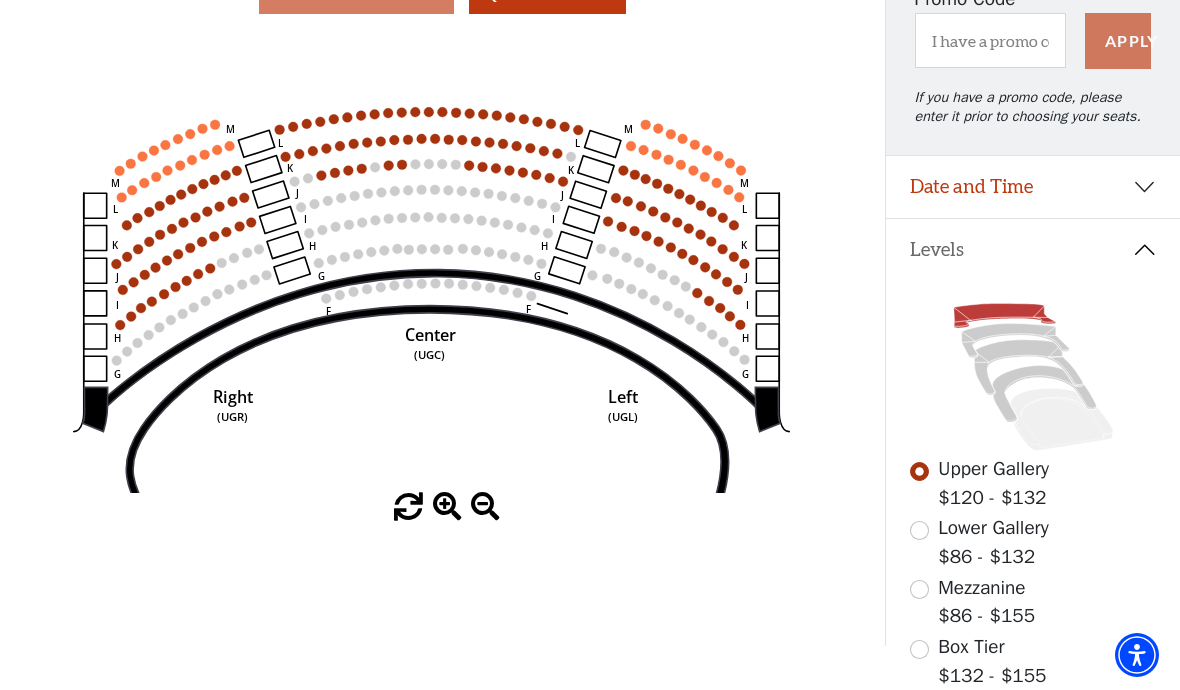 click on "Date and Time" at bounding box center (1033, 187) 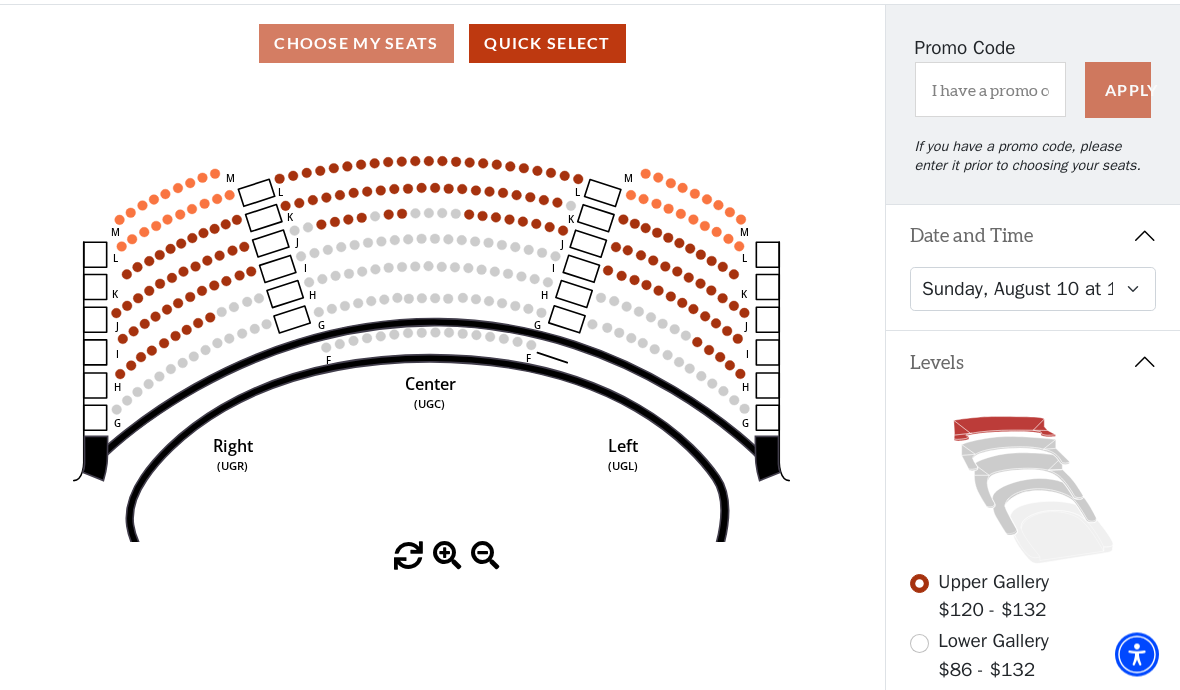 scroll, scrollTop: 169, scrollLeft: 0, axis: vertical 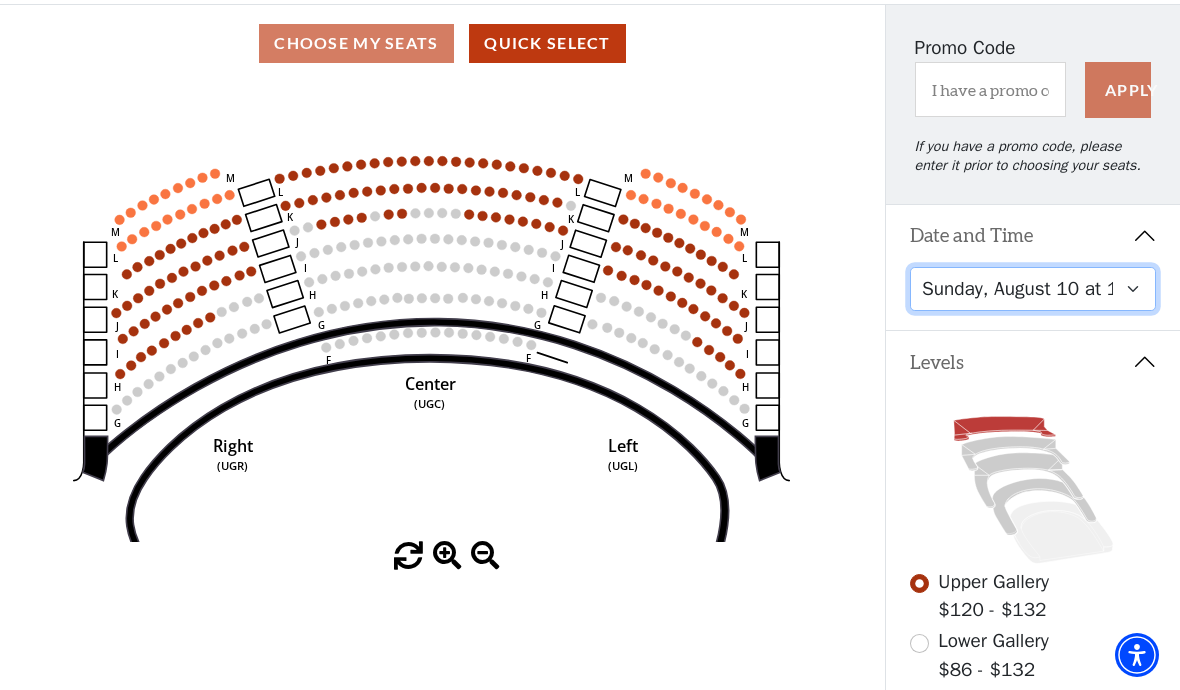 click on "Friday, August 8 at 7:30 PM Saturday, August 9 at 1:30 PM Saturday, August 9 at 7:30 PM Sunday, August 10 at 1:30 PM Sunday, August 10 at 6:30 PM" at bounding box center (1033, 289) 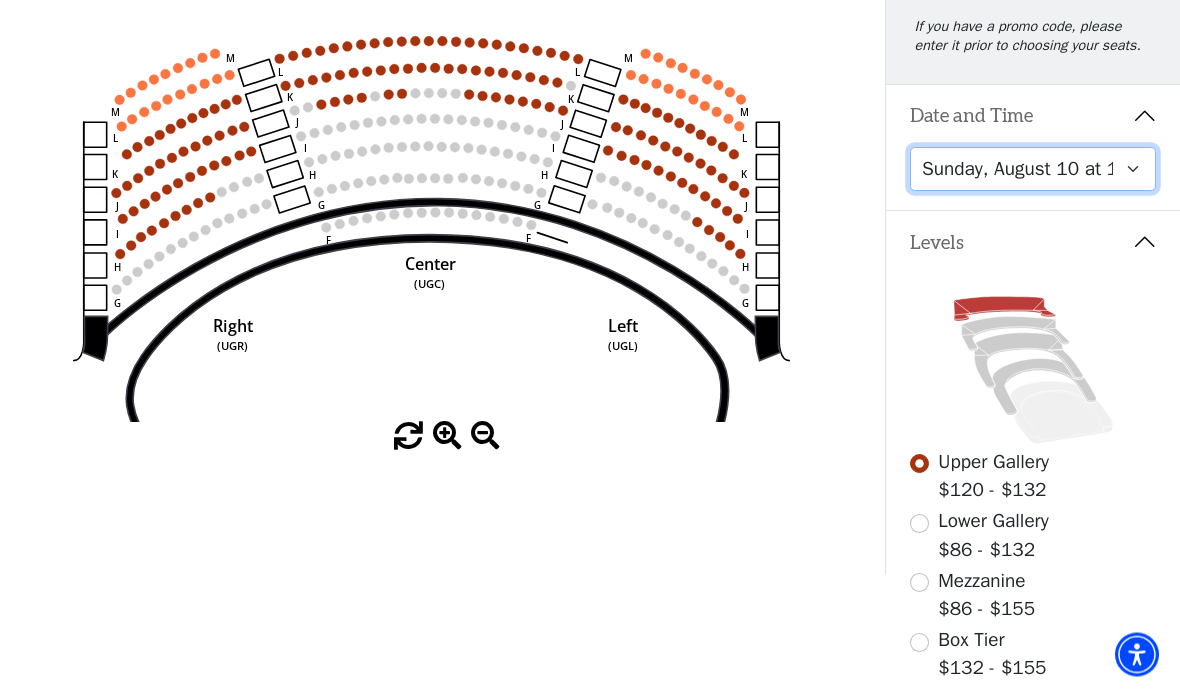 scroll, scrollTop: 289, scrollLeft: 0, axis: vertical 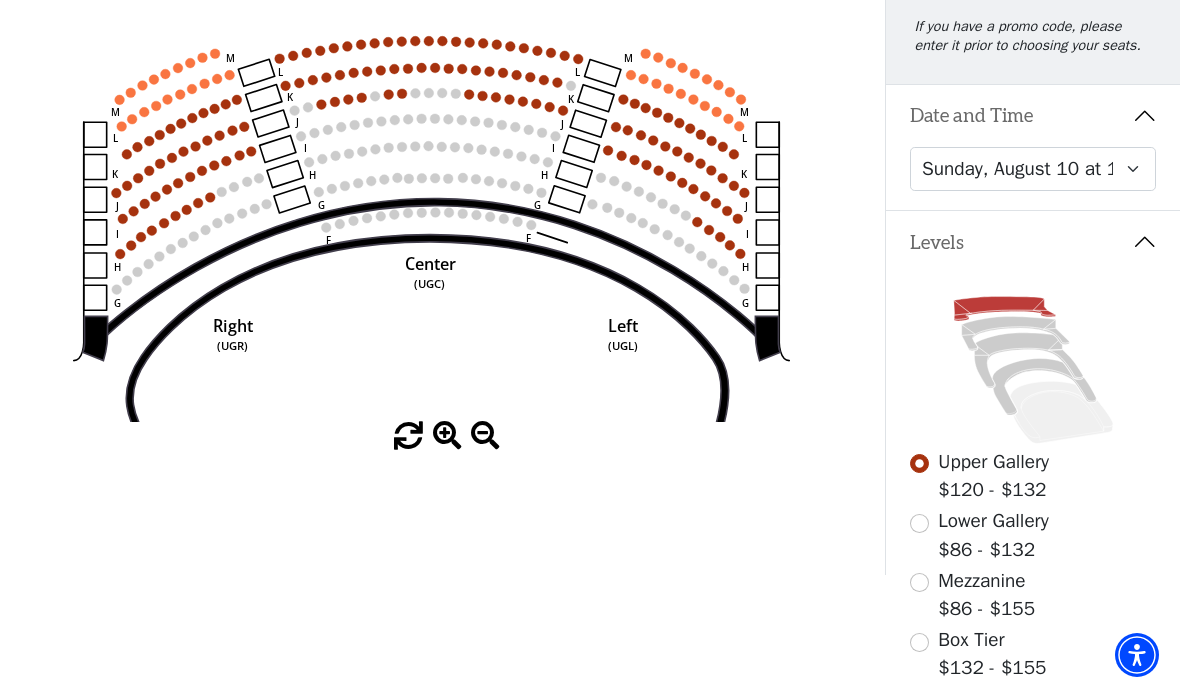 click at bounding box center [919, 642] 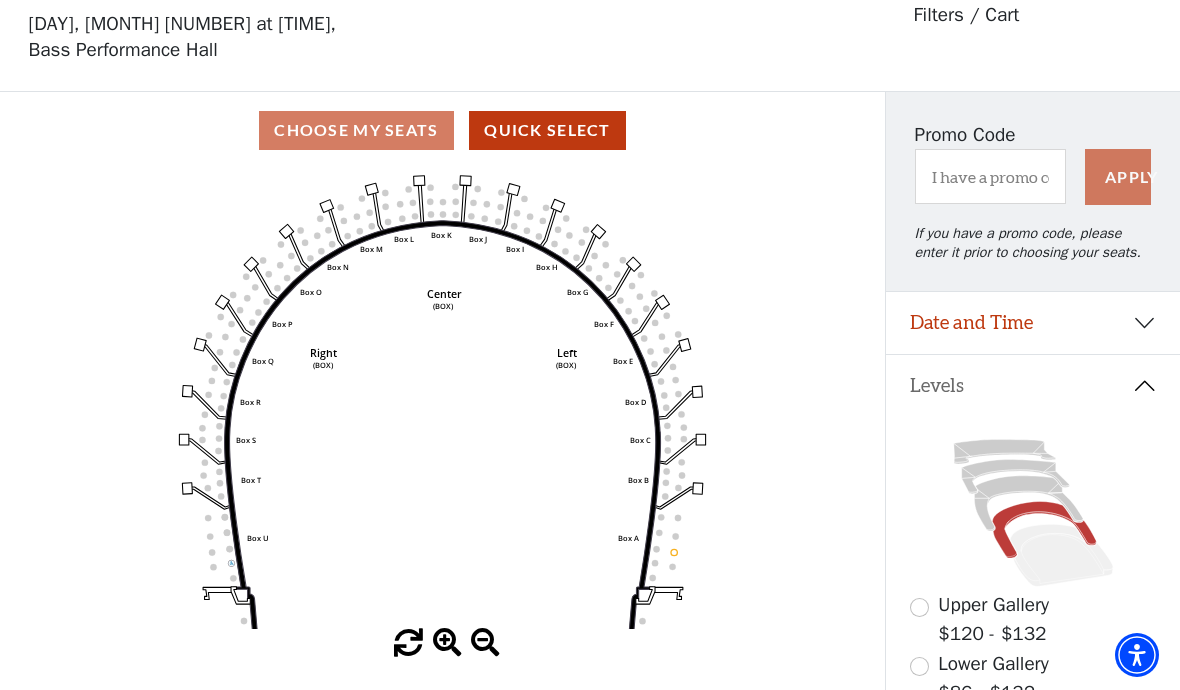 scroll, scrollTop: 93, scrollLeft: 0, axis: vertical 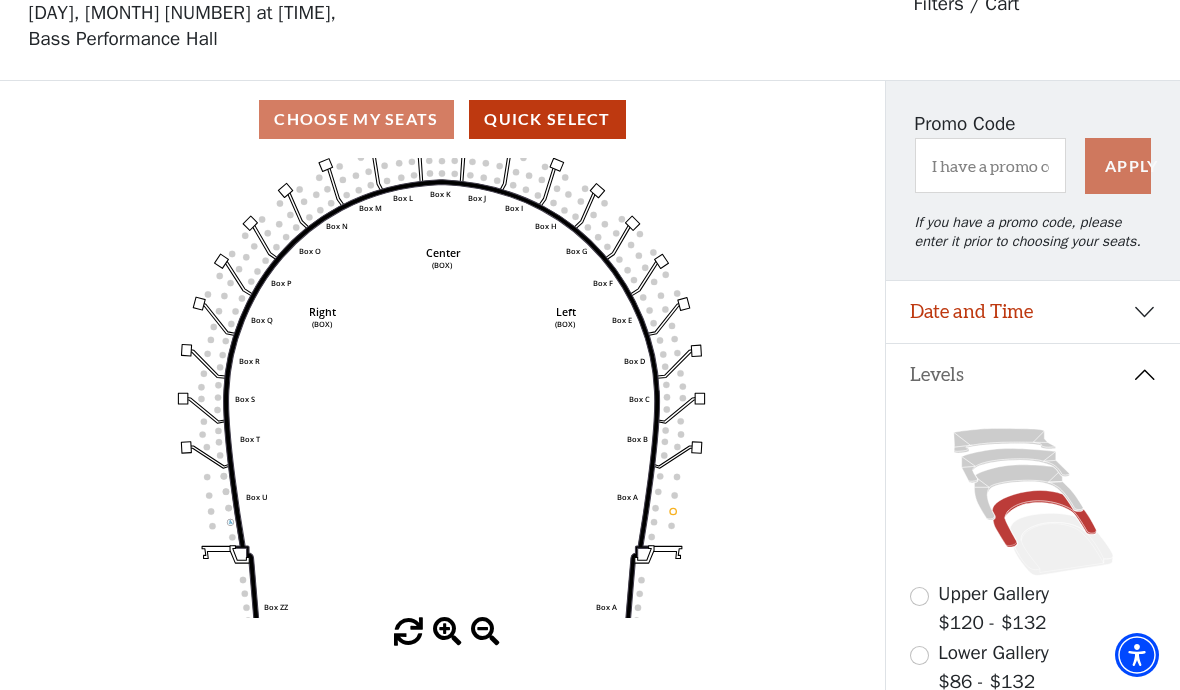 click on "Date and Time" at bounding box center [1033, 312] 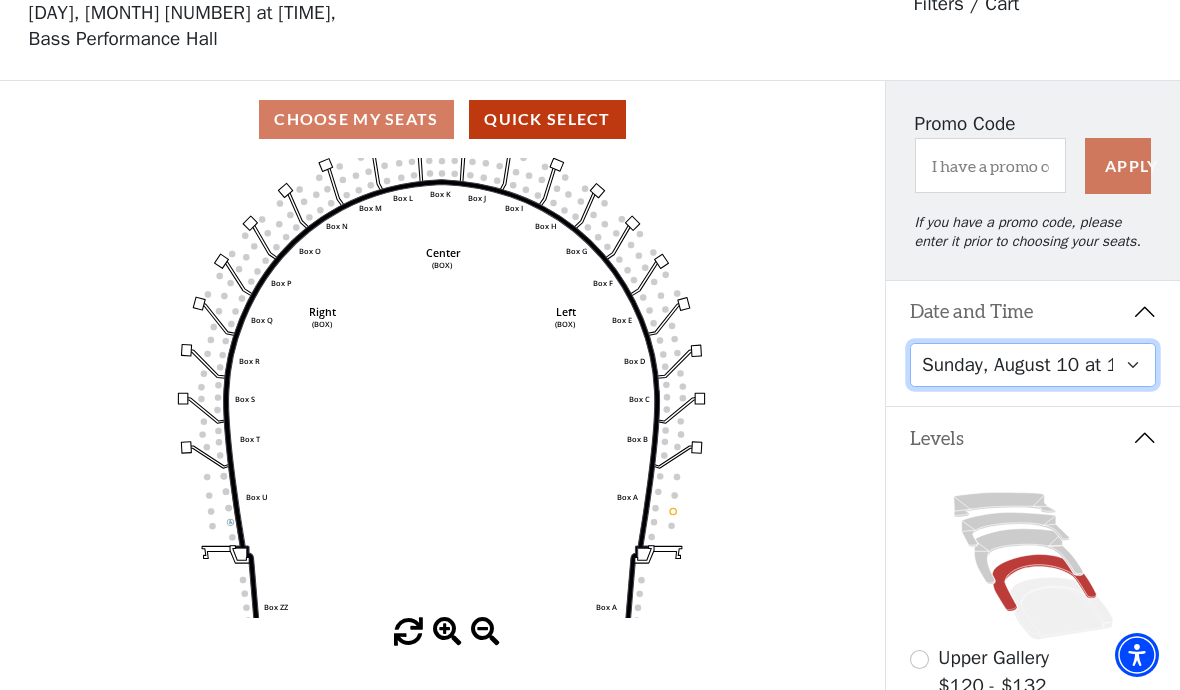 click on "Friday, August 8 at 7:30 PM Saturday, August 9 at 1:30 PM Saturday, August 9 at 7:30 PM Sunday, August 10 at 1:30 PM Sunday, August 10 at 6:30 PM" at bounding box center [1033, 365] 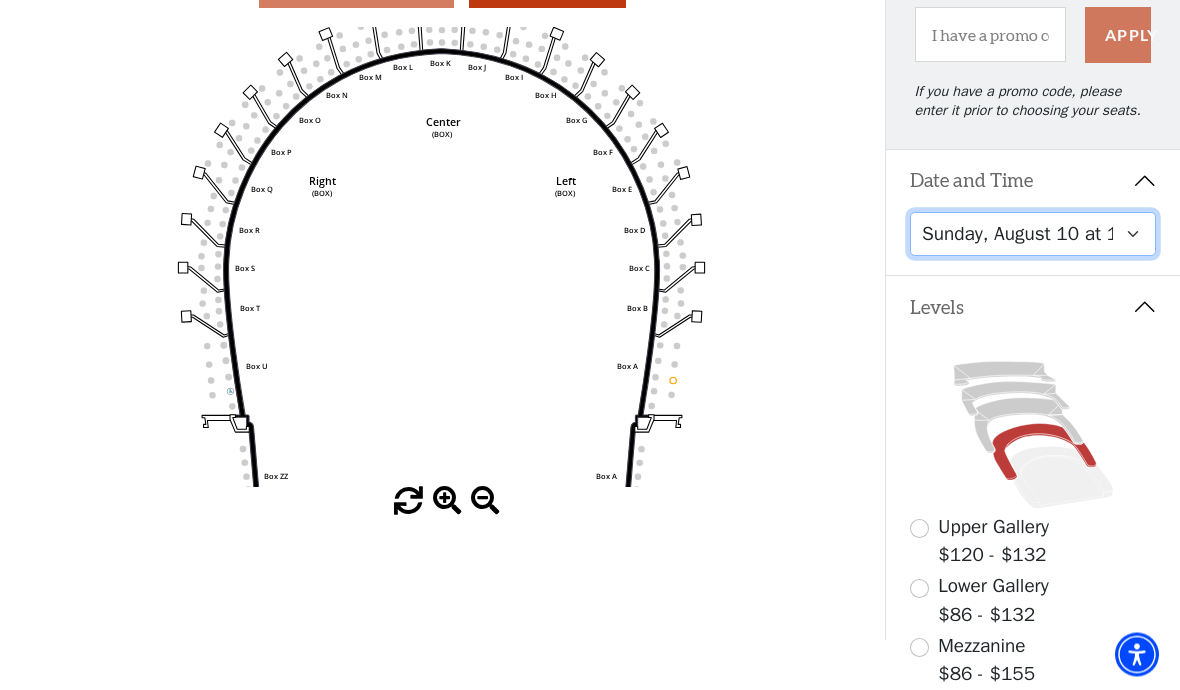 scroll, scrollTop: 217, scrollLeft: 0, axis: vertical 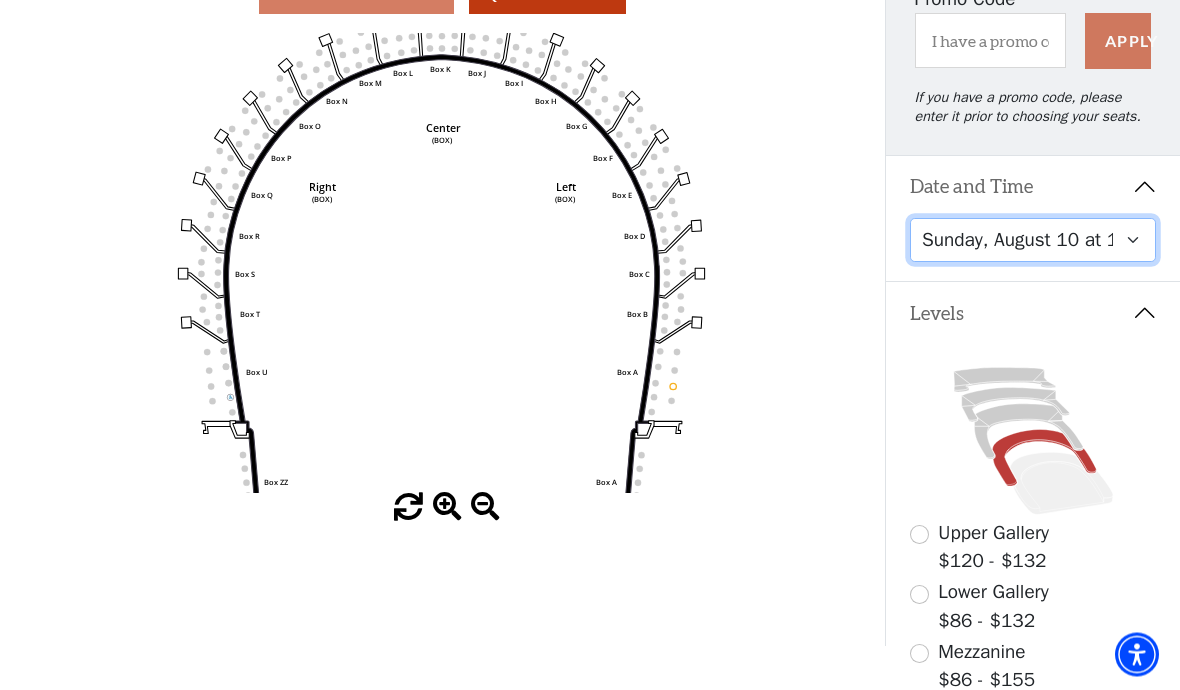 click on "Left   (BOX)   Right   (BOX)   Center   (BOX)   Box ZZ   Box U   Box T   Box S   Box R   Box Q   Box P   Box O   Box N   Box M   Box L   Box A   Box A   Box B   Box C   Box D   Box E   Box F   Box G   Box H   Box I   Box J   Box K" 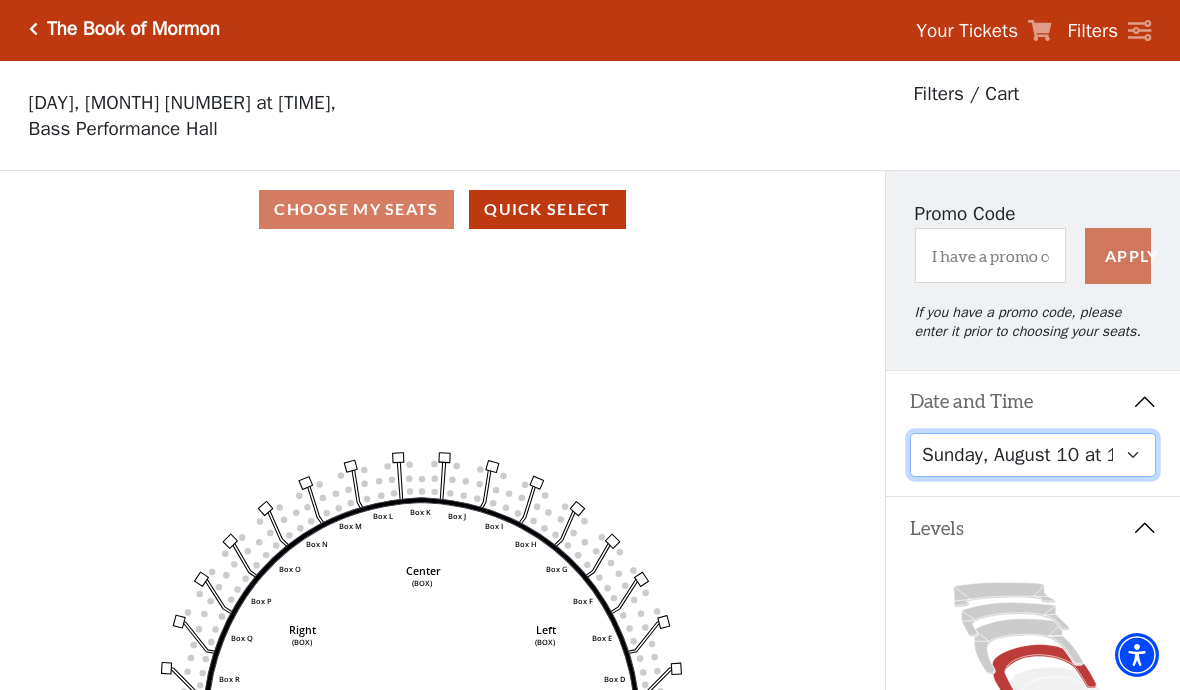 scroll, scrollTop: 2, scrollLeft: 0, axis: vertical 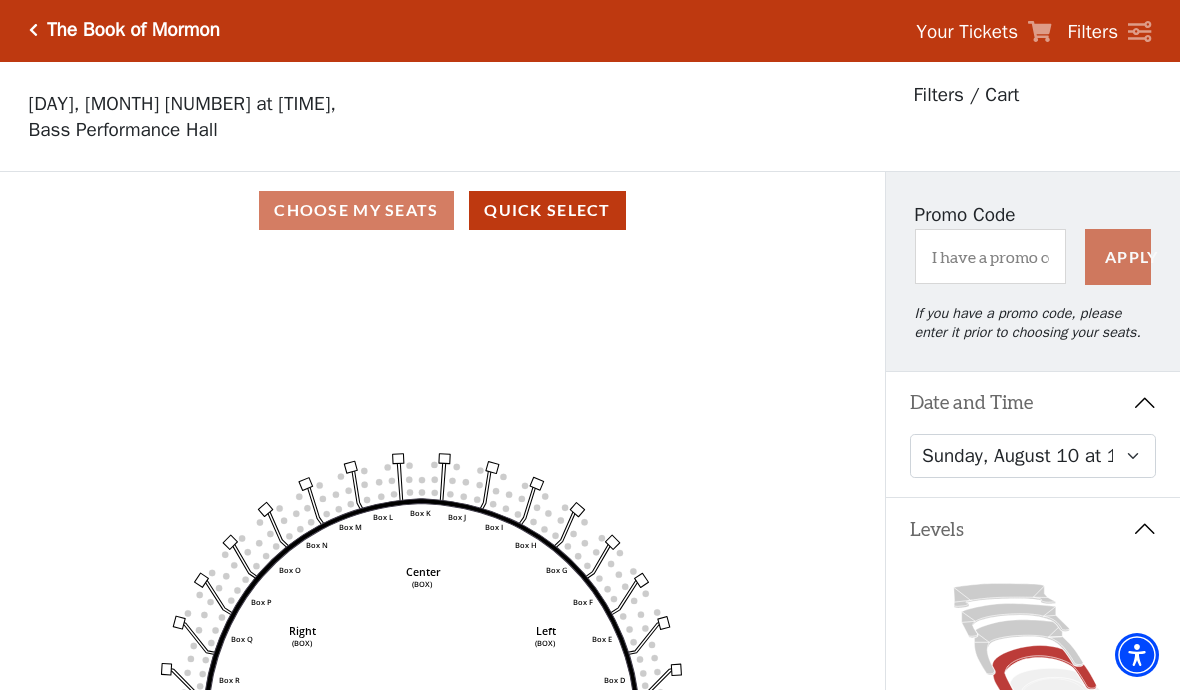 click on "Choose My Seats
Quick Select" at bounding box center [442, 210] 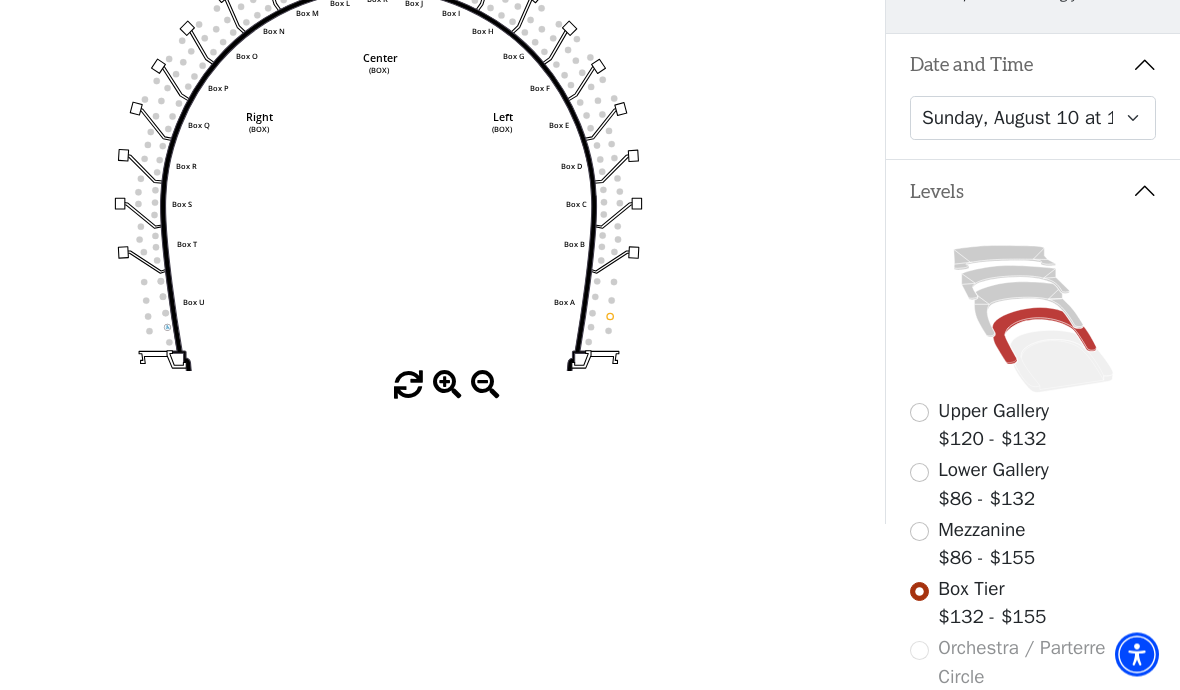scroll, scrollTop: 0, scrollLeft: 0, axis: both 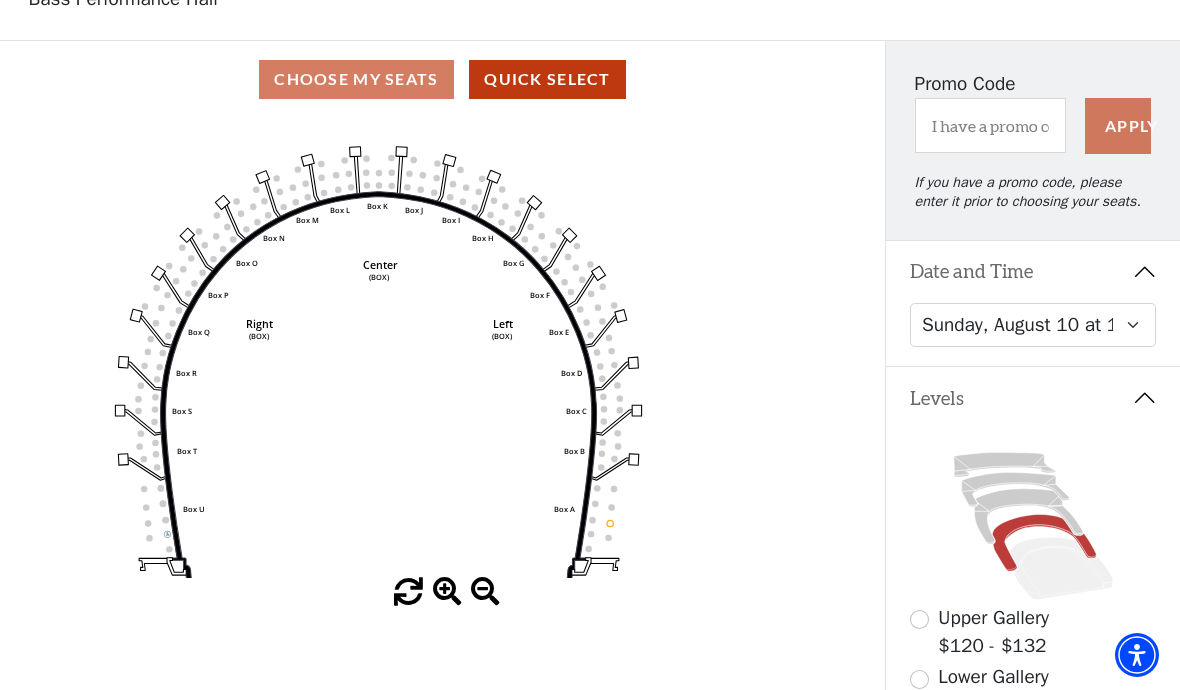 click at bounding box center [919, 738] 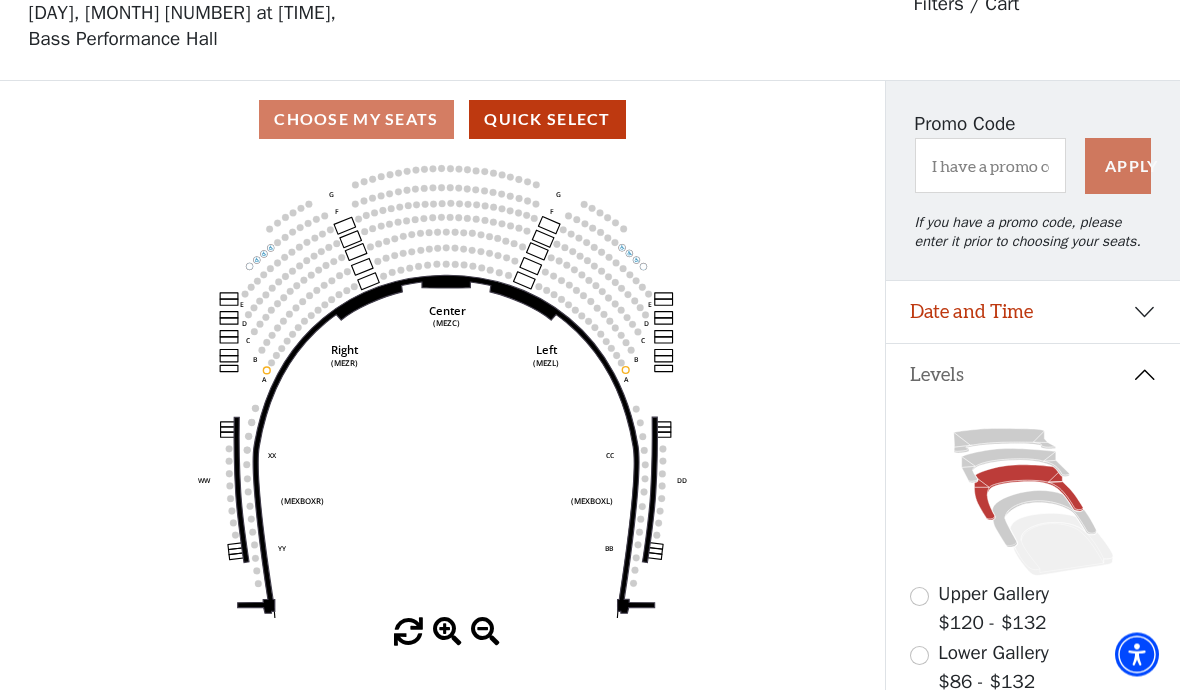 scroll, scrollTop: 93, scrollLeft: 0, axis: vertical 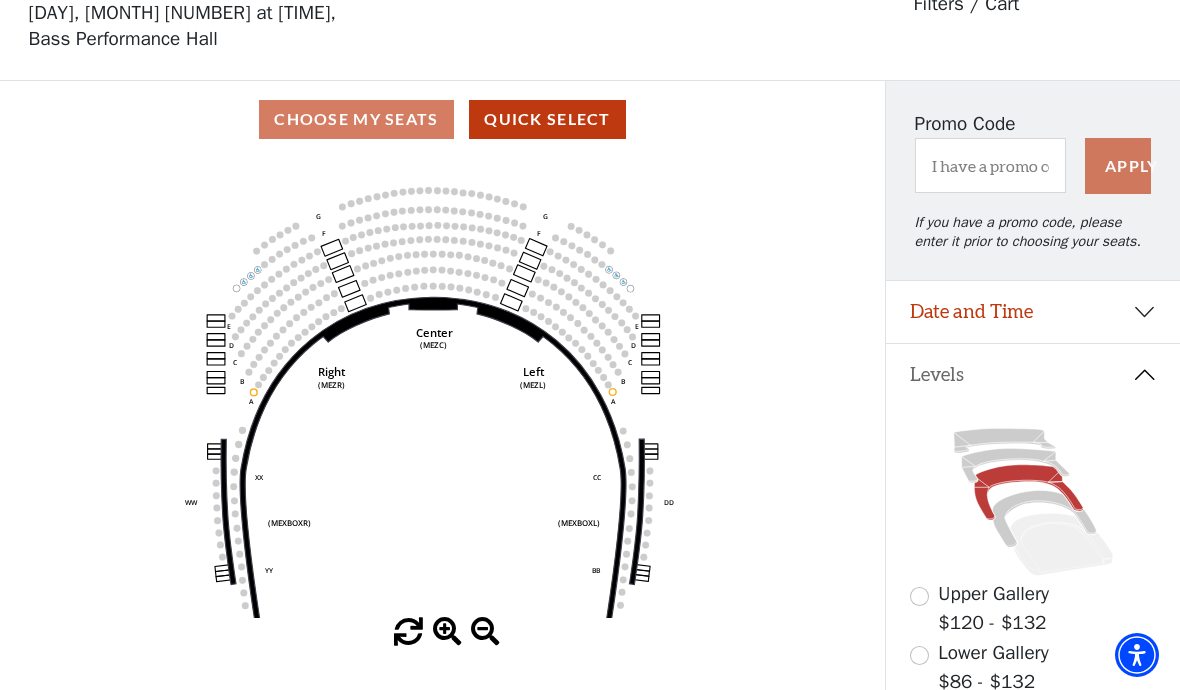 click on "Date and Time" at bounding box center (1033, 312) 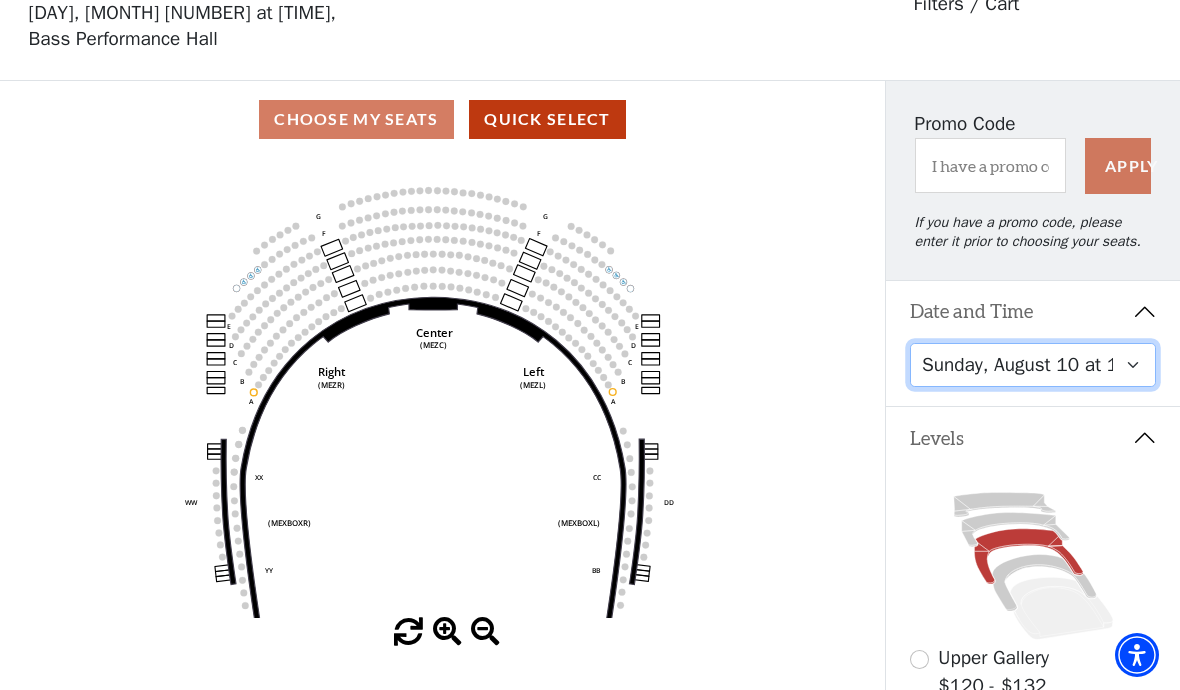 click on "Friday, August 8 at 7:30 PM Saturday, August 9 at 1:30 PM Saturday, August 9 at 7:30 PM Sunday, August 10 at 1:30 PM Sunday, August 10 at 6:30 PM" at bounding box center (1033, 365) 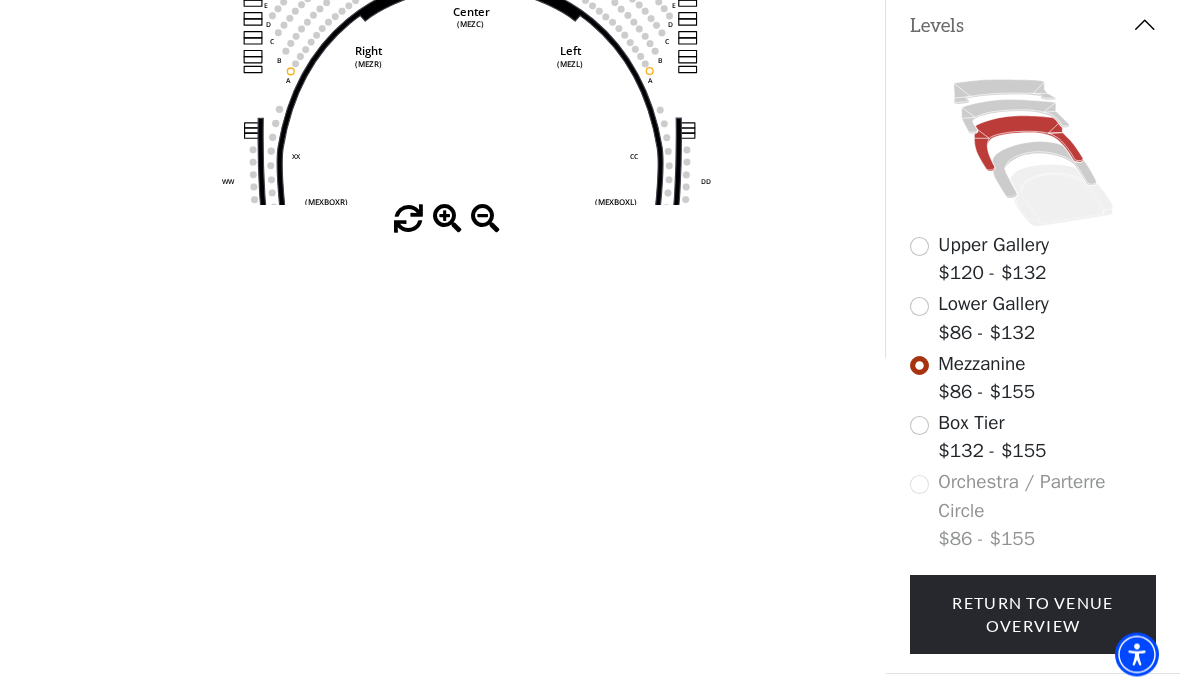 scroll, scrollTop: 506, scrollLeft: 0, axis: vertical 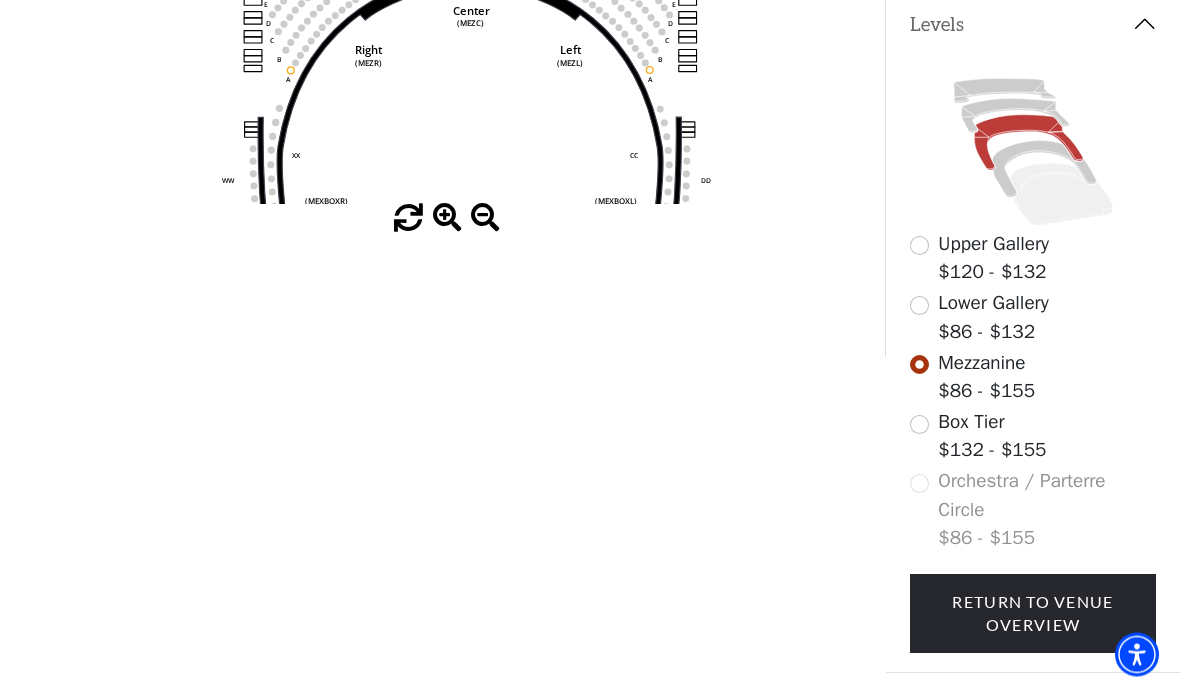 click on "Upper Gallery $120 - $132" at bounding box center [1033, 259] 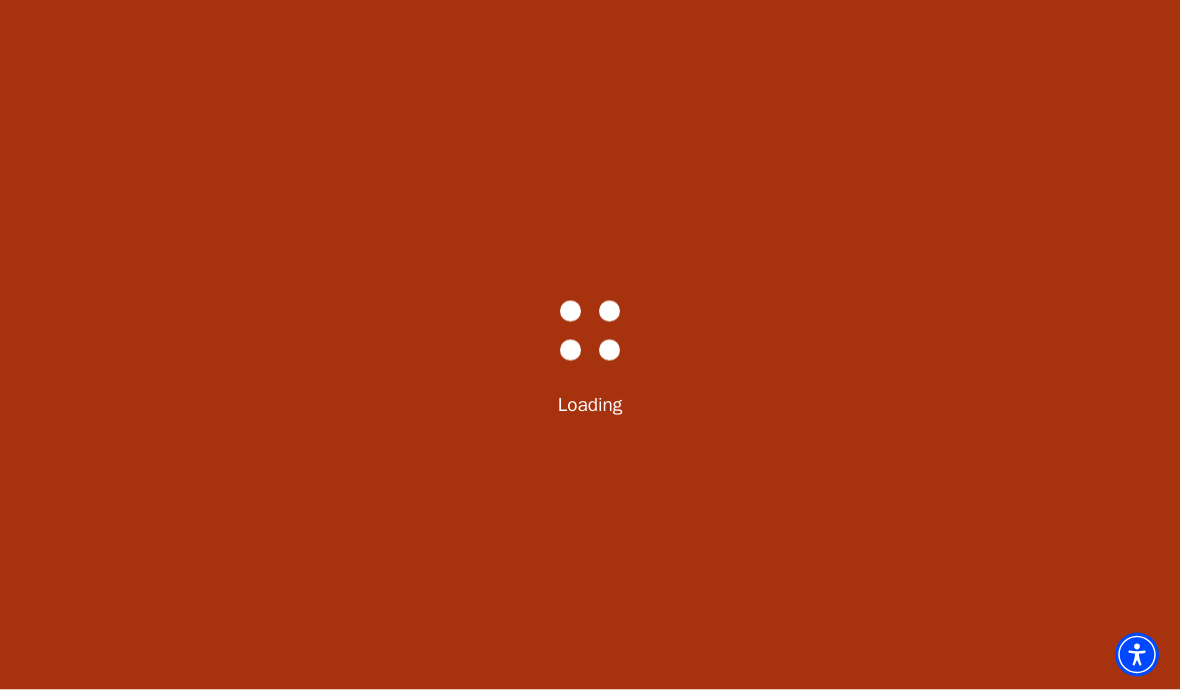 scroll, scrollTop: 0, scrollLeft: 0, axis: both 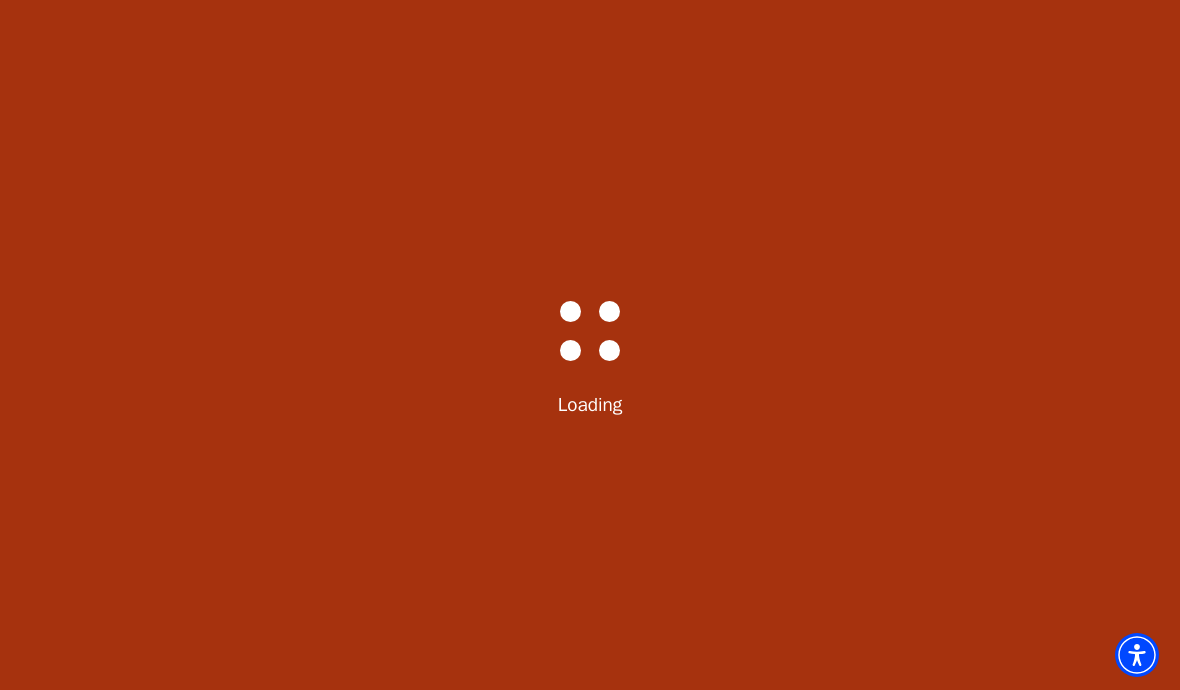 select on "6288" 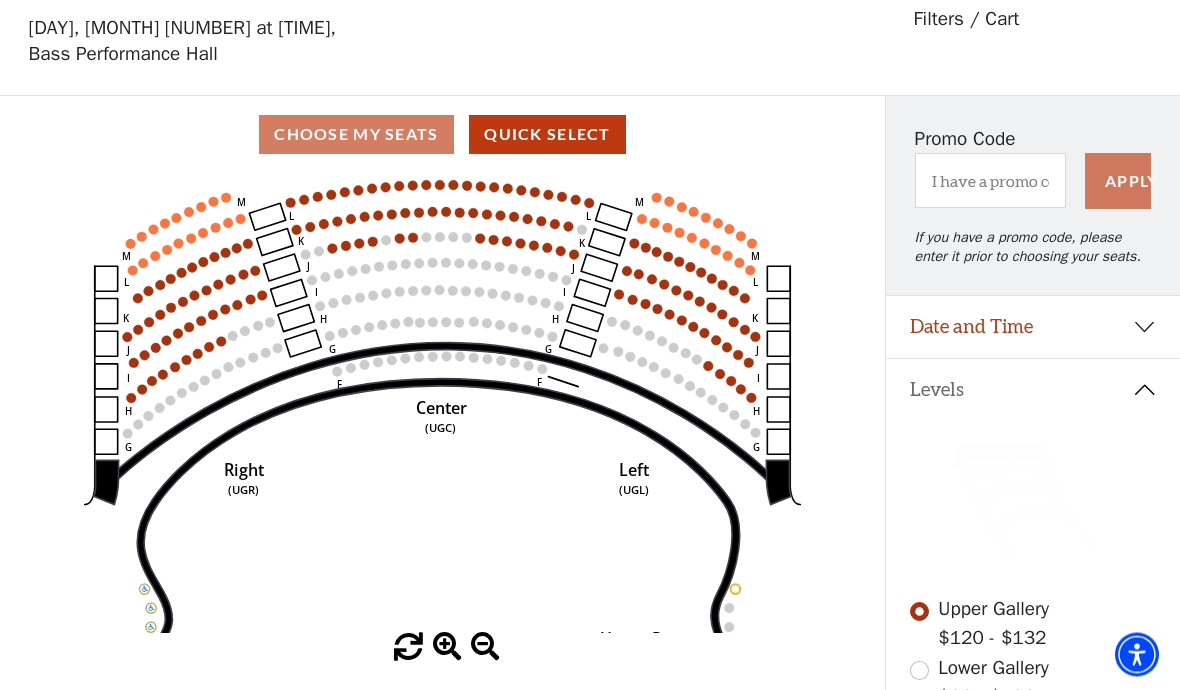 scroll, scrollTop: 93, scrollLeft: 0, axis: vertical 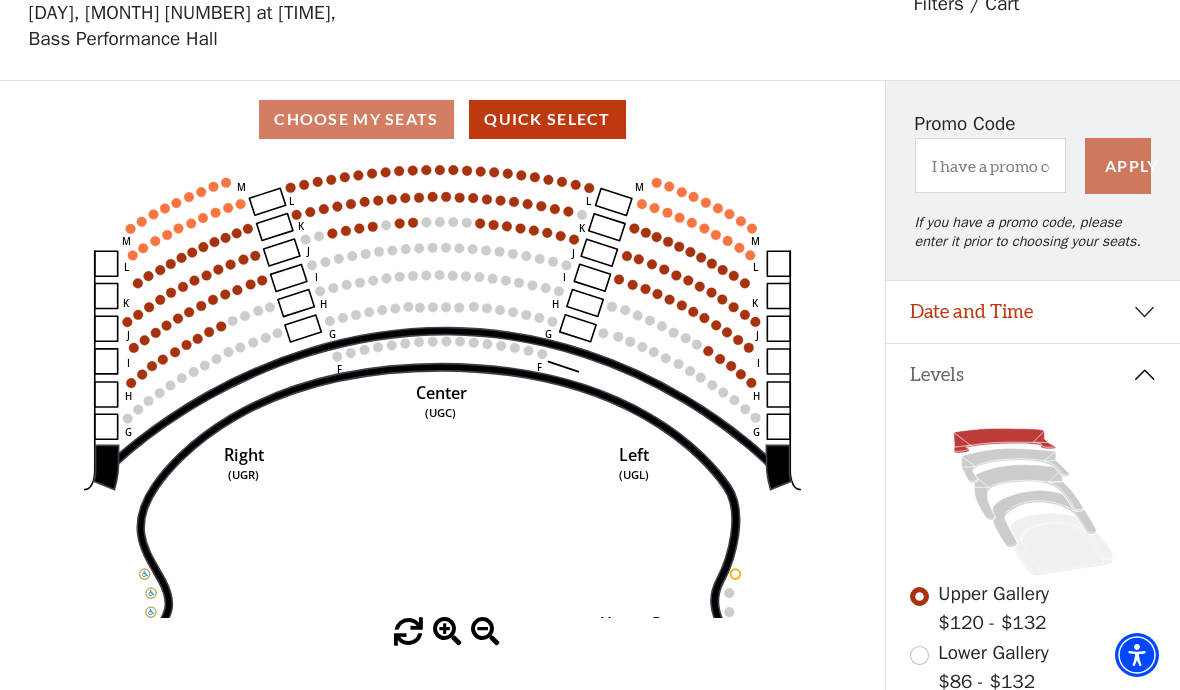 click on "Date and Time" at bounding box center [1033, 312] 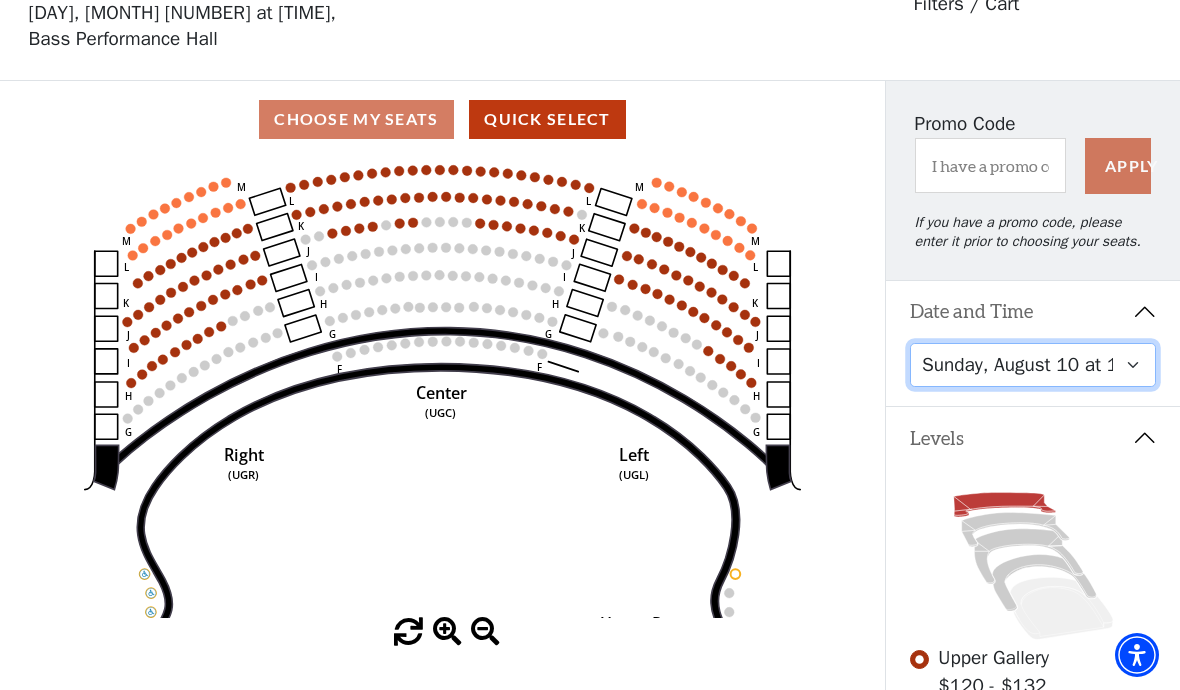 click on "Friday, August 8 at 7:30 PM Saturday, August 9 at 1:30 PM Saturday, August 9 at 7:30 PM Sunday, August 10 at 1:30 PM Sunday, August 10 at 6:30 PM" at bounding box center (1033, 365) 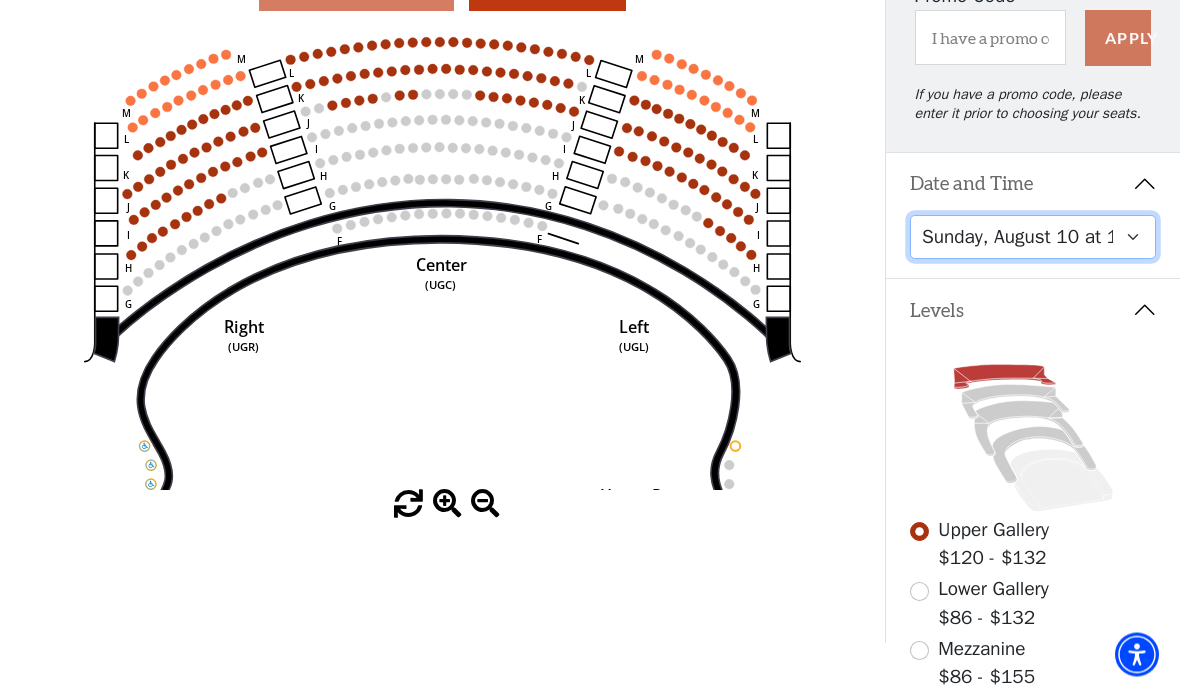 scroll, scrollTop: 229, scrollLeft: 0, axis: vertical 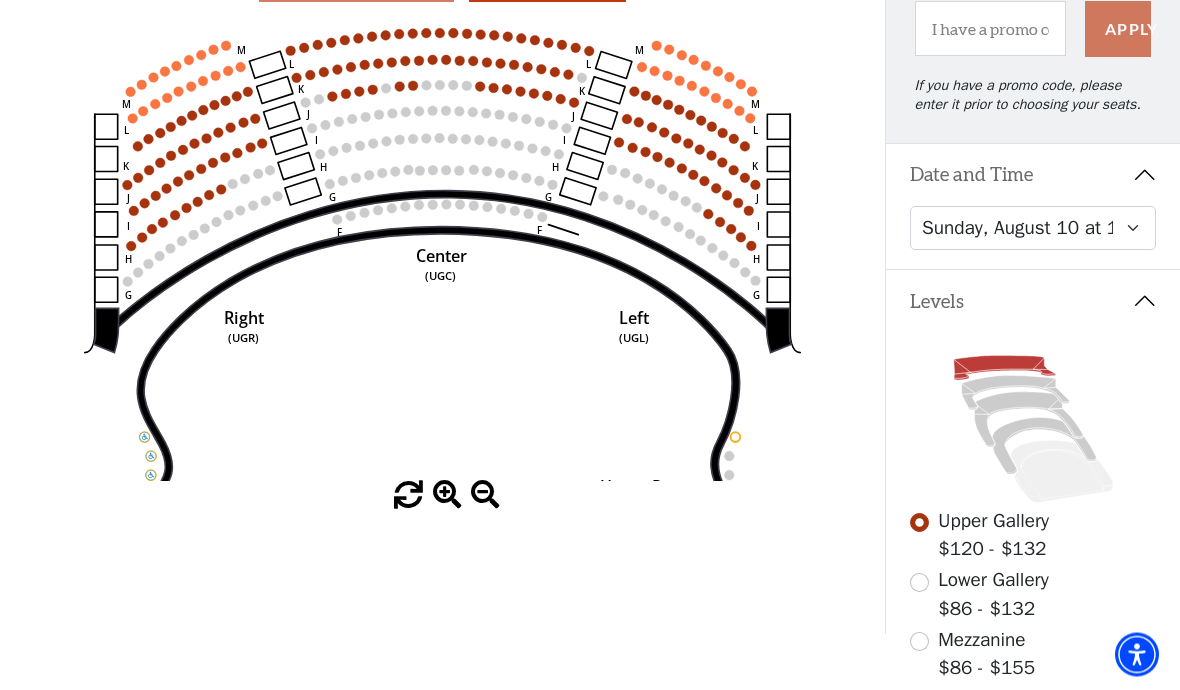 click at bounding box center [919, 583] 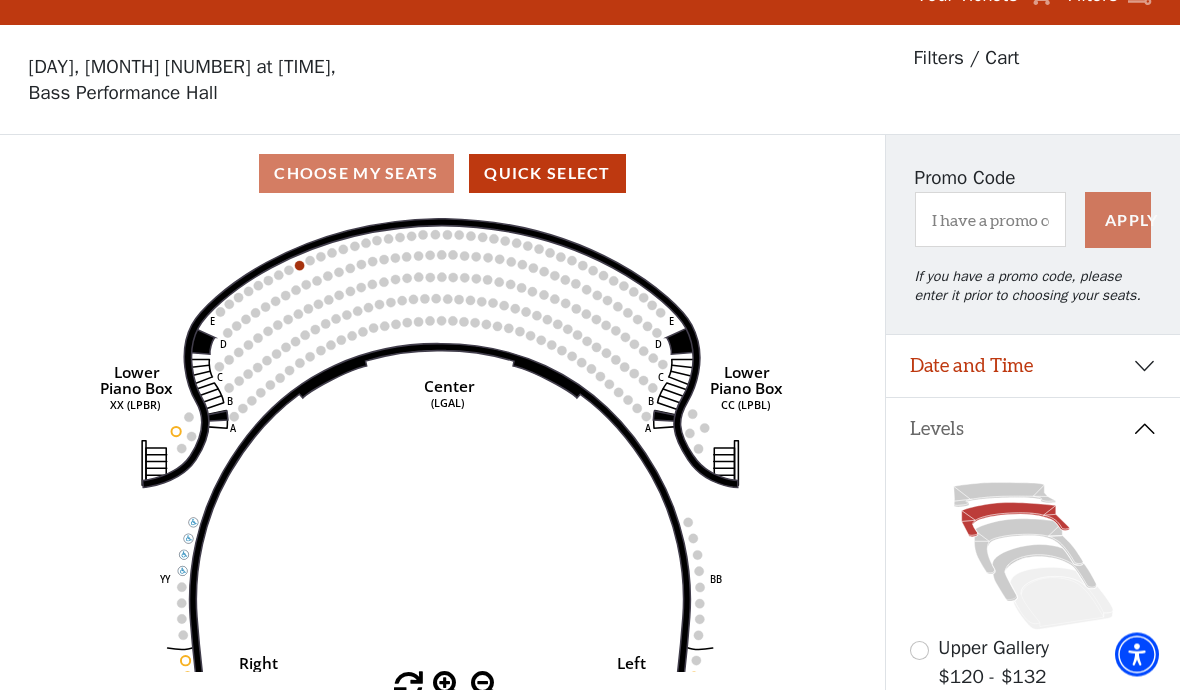 scroll, scrollTop: 93, scrollLeft: 0, axis: vertical 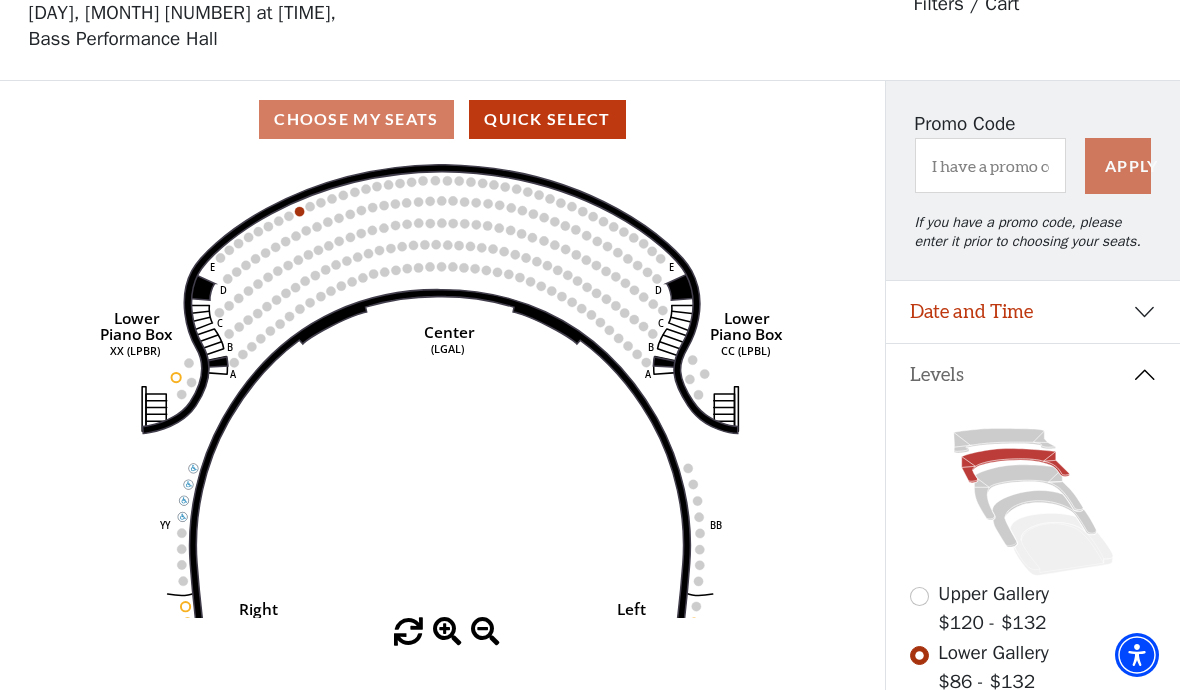 click at bounding box center (919, 596) 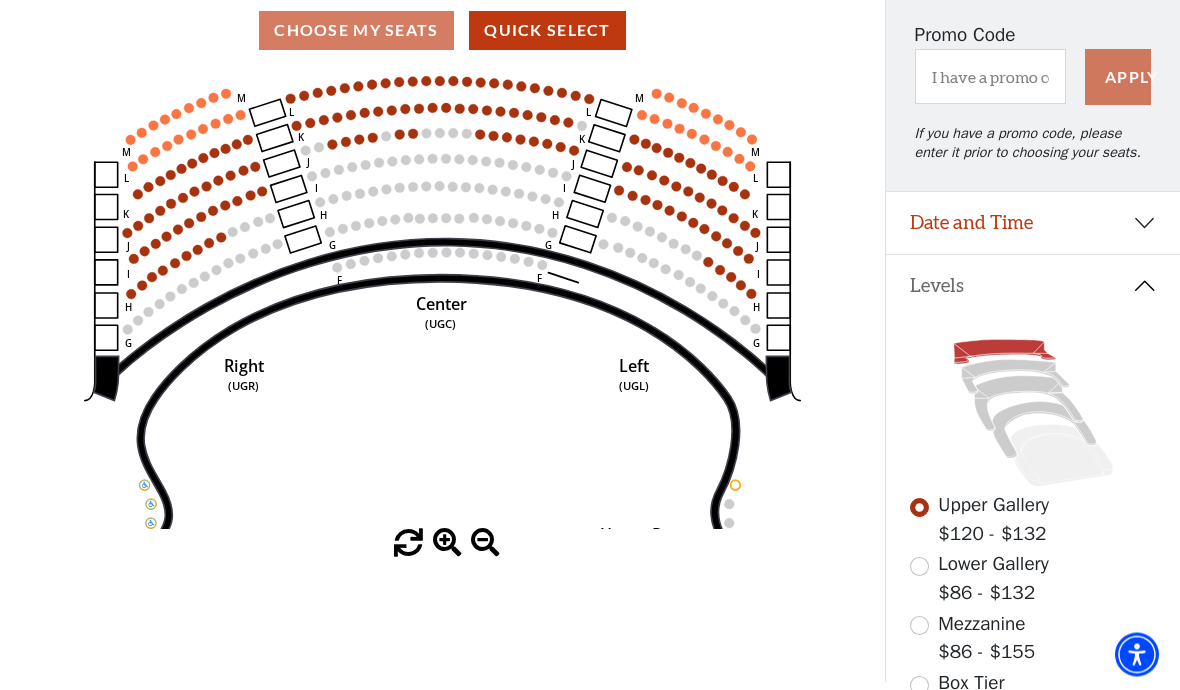 scroll, scrollTop: 216, scrollLeft: 0, axis: vertical 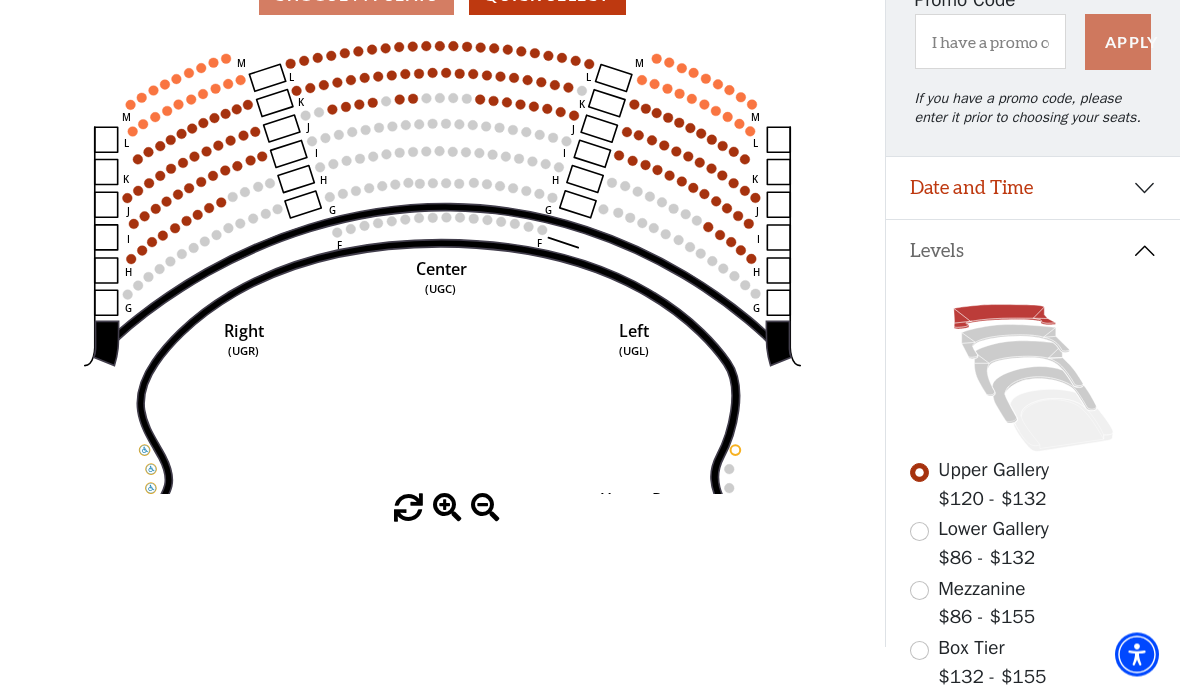 click at bounding box center (919, 591) 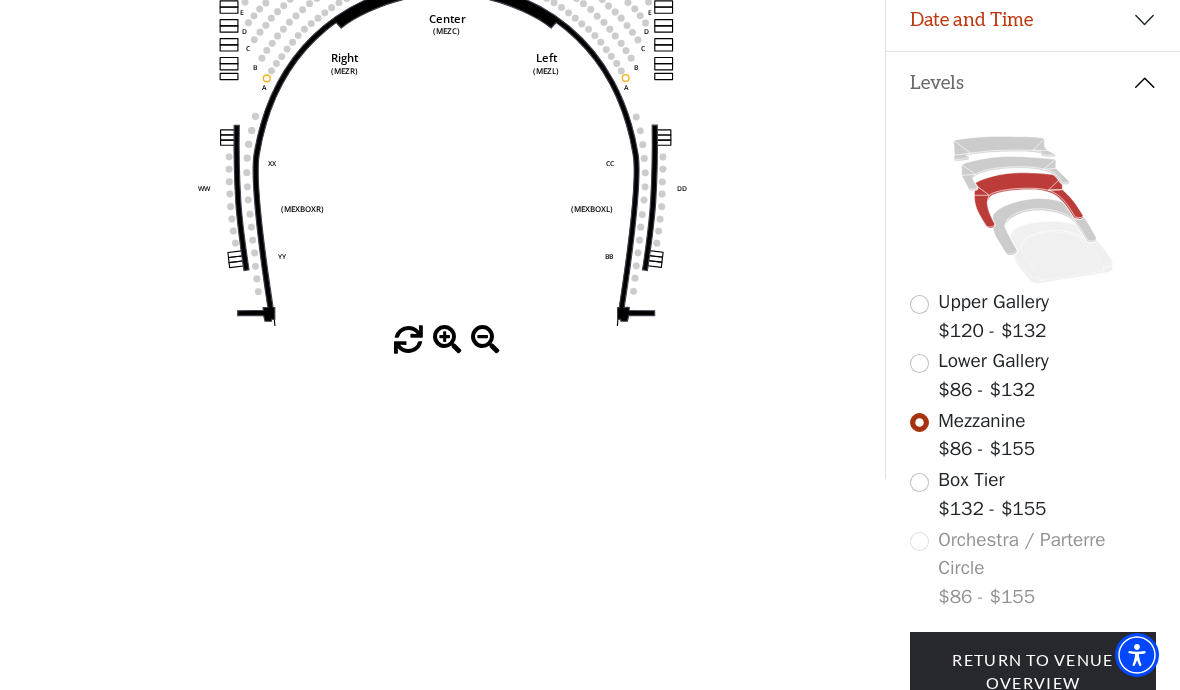 scroll, scrollTop: 389, scrollLeft: 0, axis: vertical 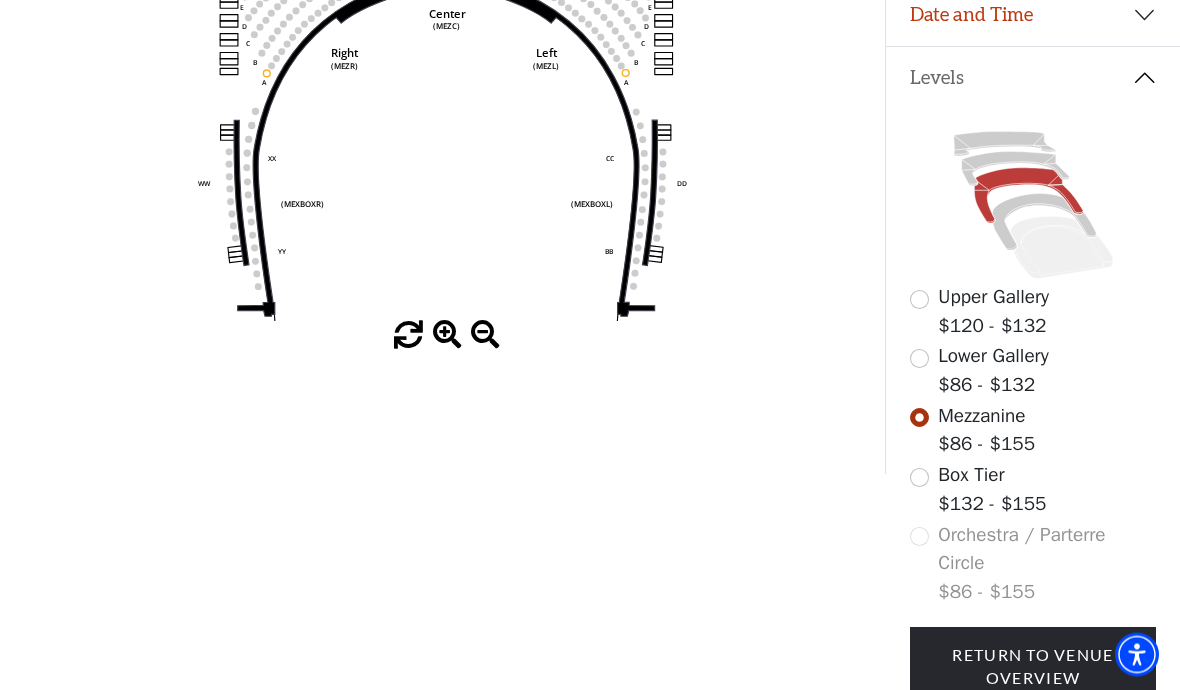 click at bounding box center (919, 478) 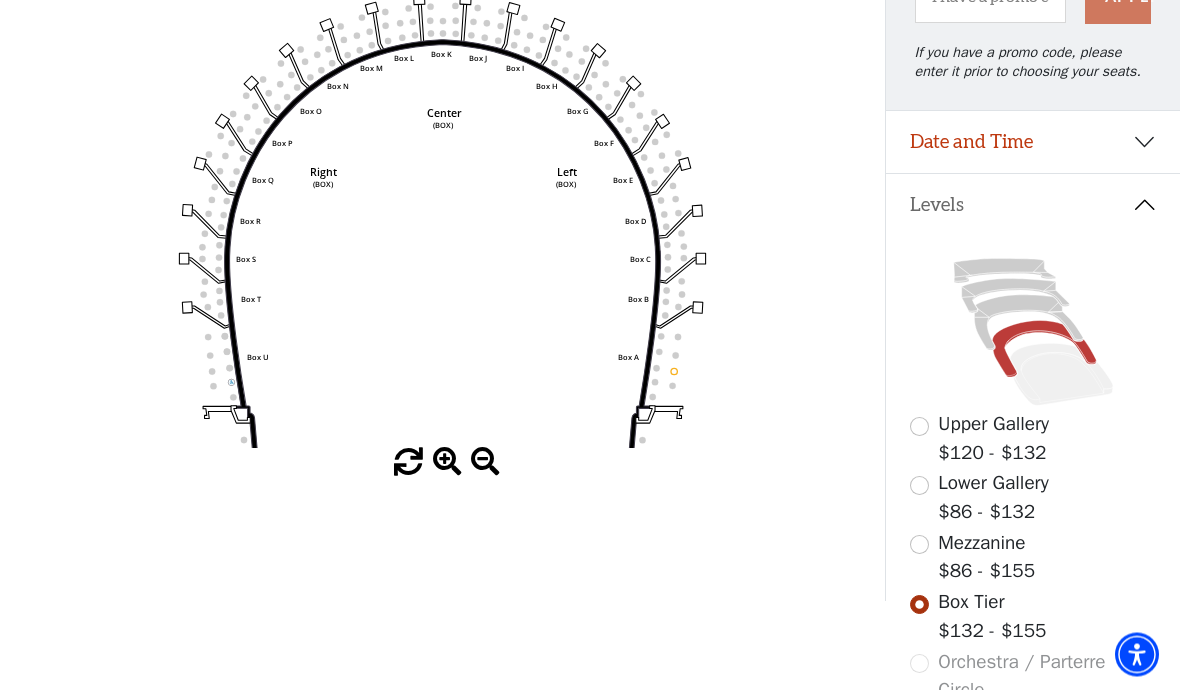 scroll, scrollTop: 276, scrollLeft: 0, axis: vertical 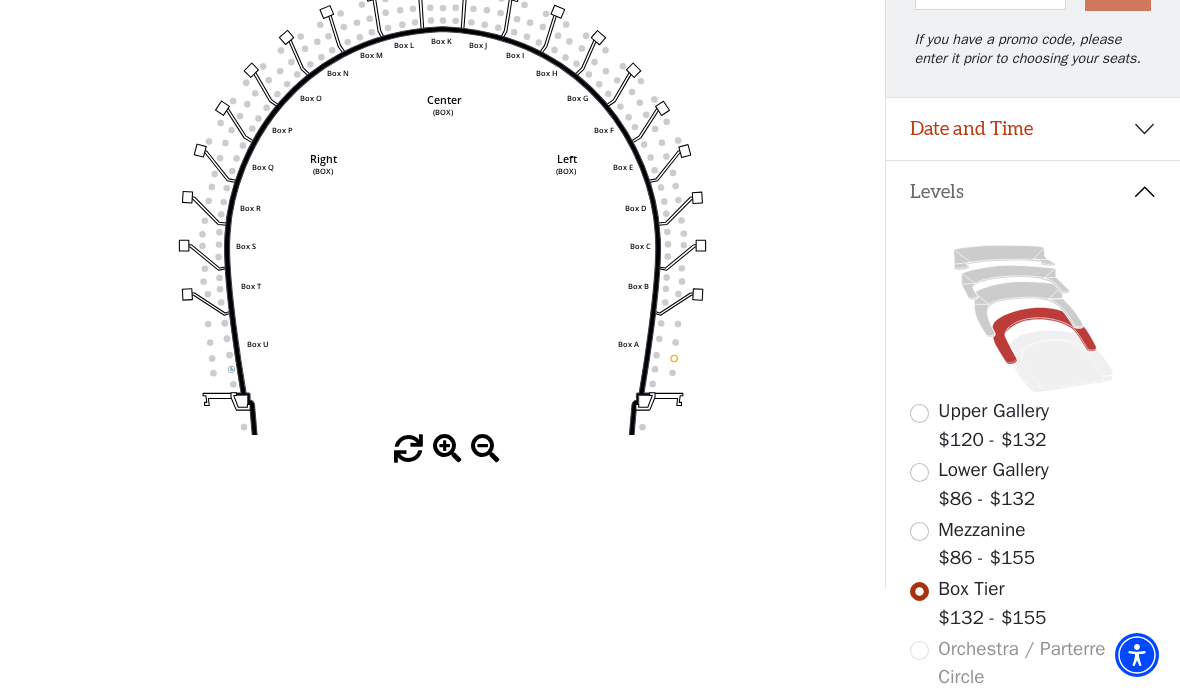 click on "Orchestra / Parterre Circle $86 - $155" at bounding box center [1033, 678] 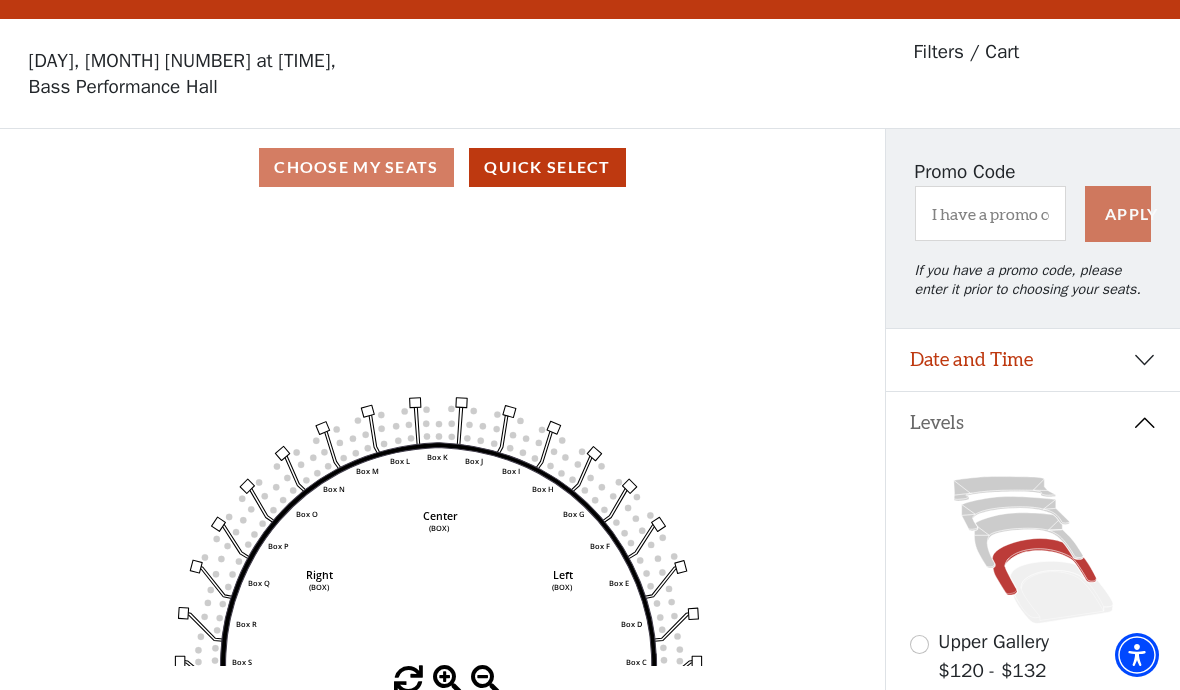 scroll, scrollTop: 0, scrollLeft: 0, axis: both 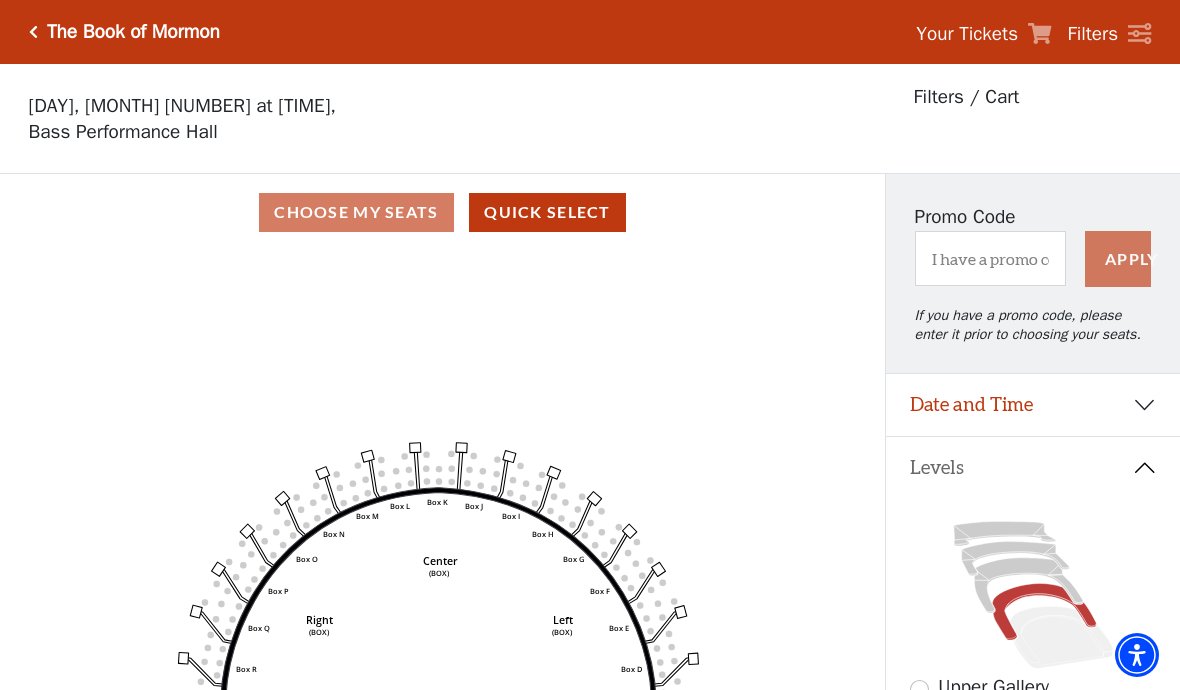 click on "Date and Time" at bounding box center [1033, 405] 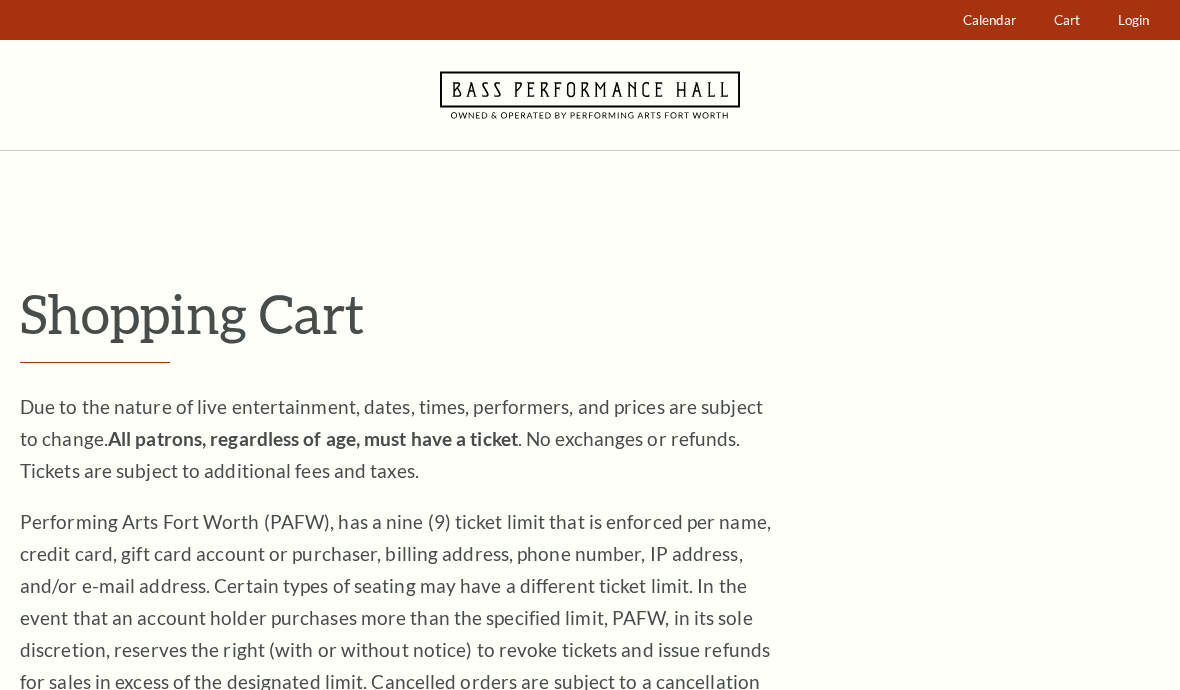 scroll, scrollTop: 0, scrollLeft: 0, axis: both 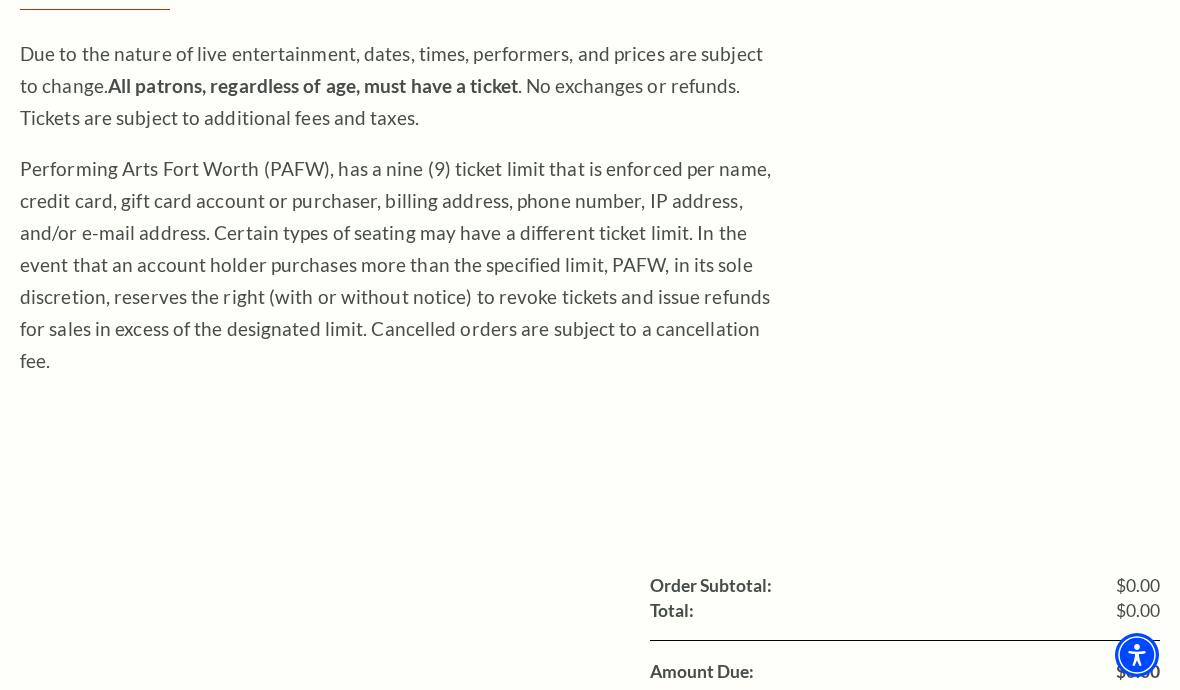 click on "Order Subtotal:
$0.00
Shipping:
Total:
$0.00
Amount Due:
$0.00
Checkout
Continue Shopping" at bounding box center [590, 657] 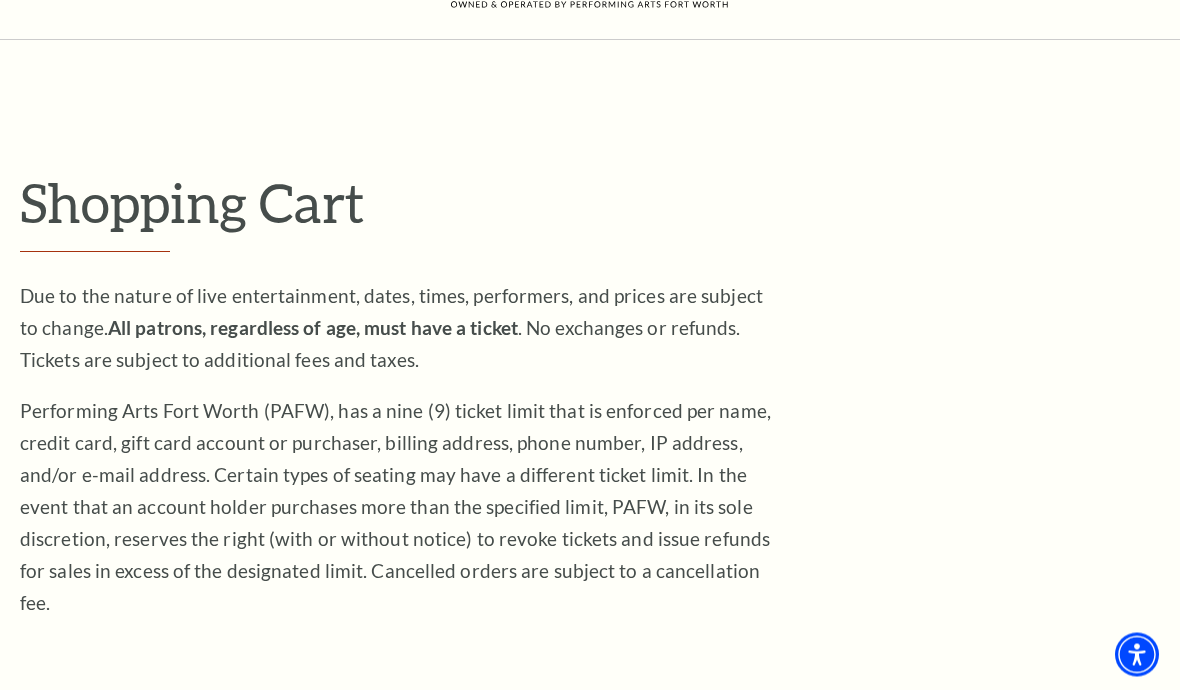scroll, scrollTop: 0, scrollLeft: 0, axis: both 